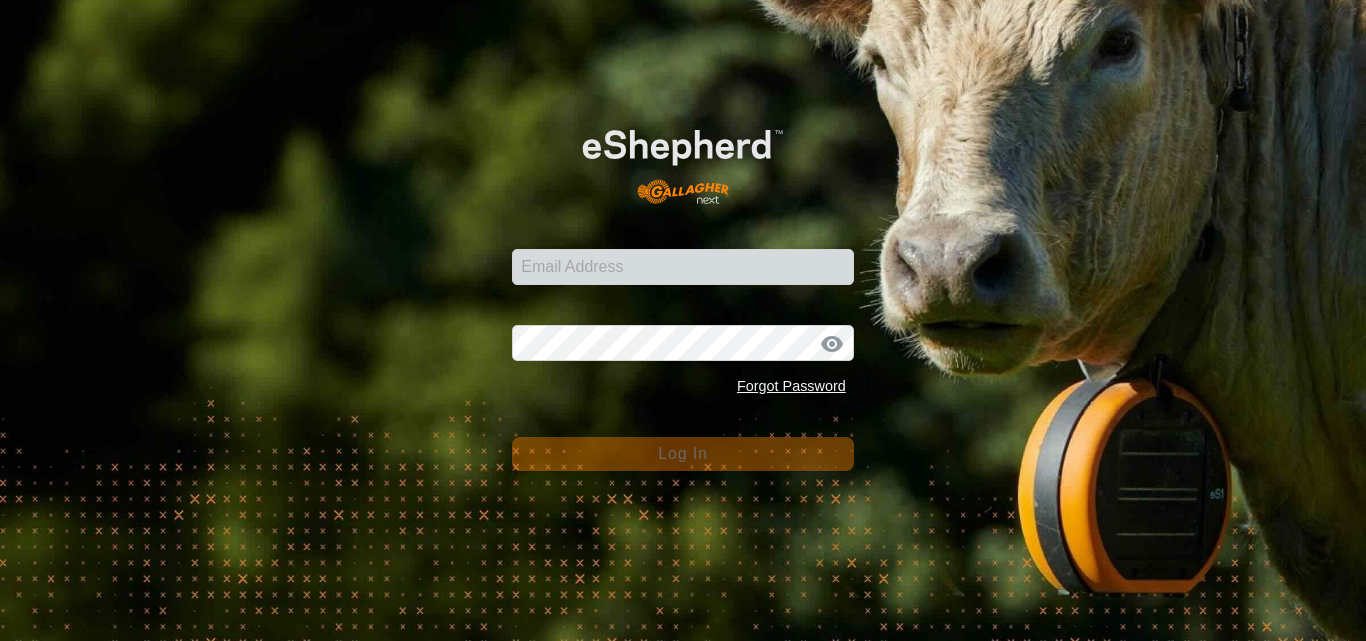 scroll, scrollTop: 0, scrollLeft: 0, axis: both 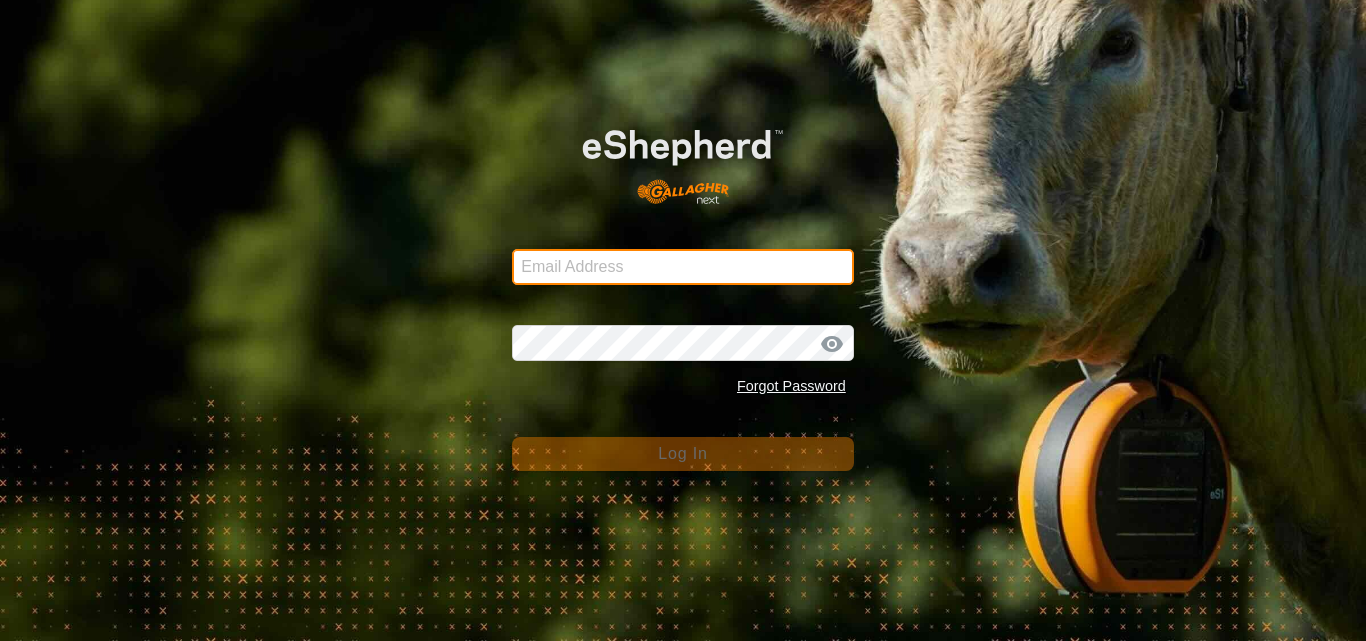 click on "Email Address" at bounding box center [683, 267] 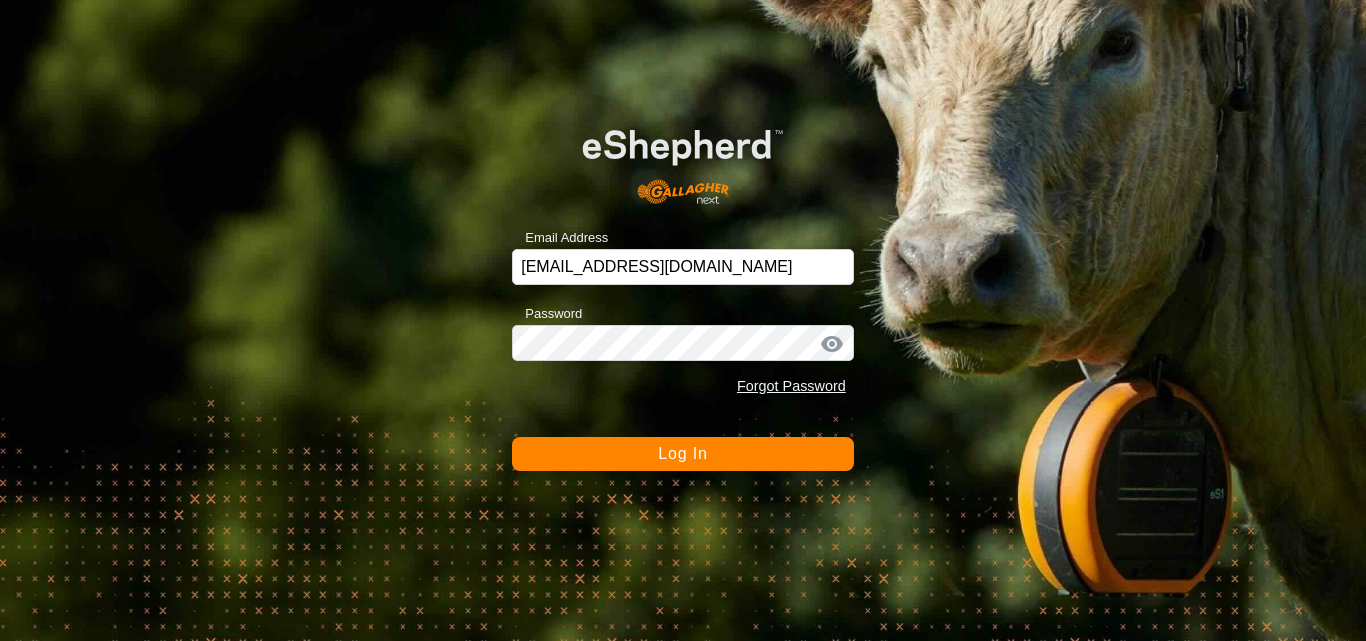 click on "Log In" 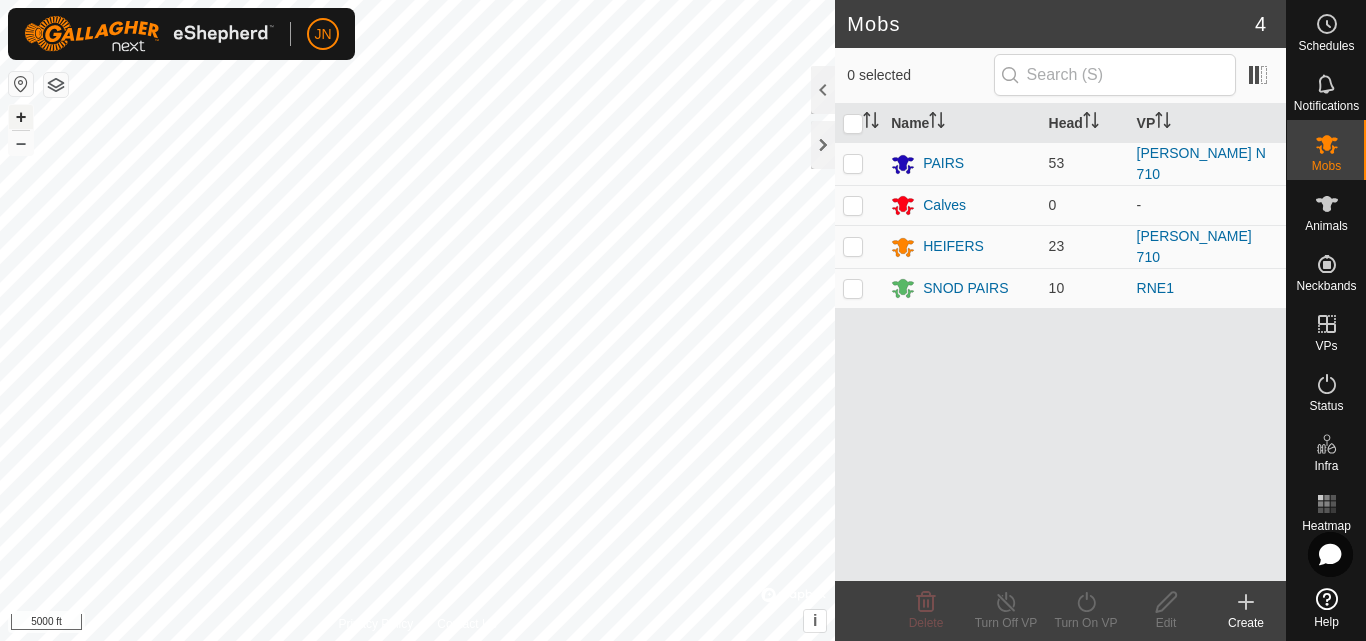 click on "+" at bounding box center (21, 117) 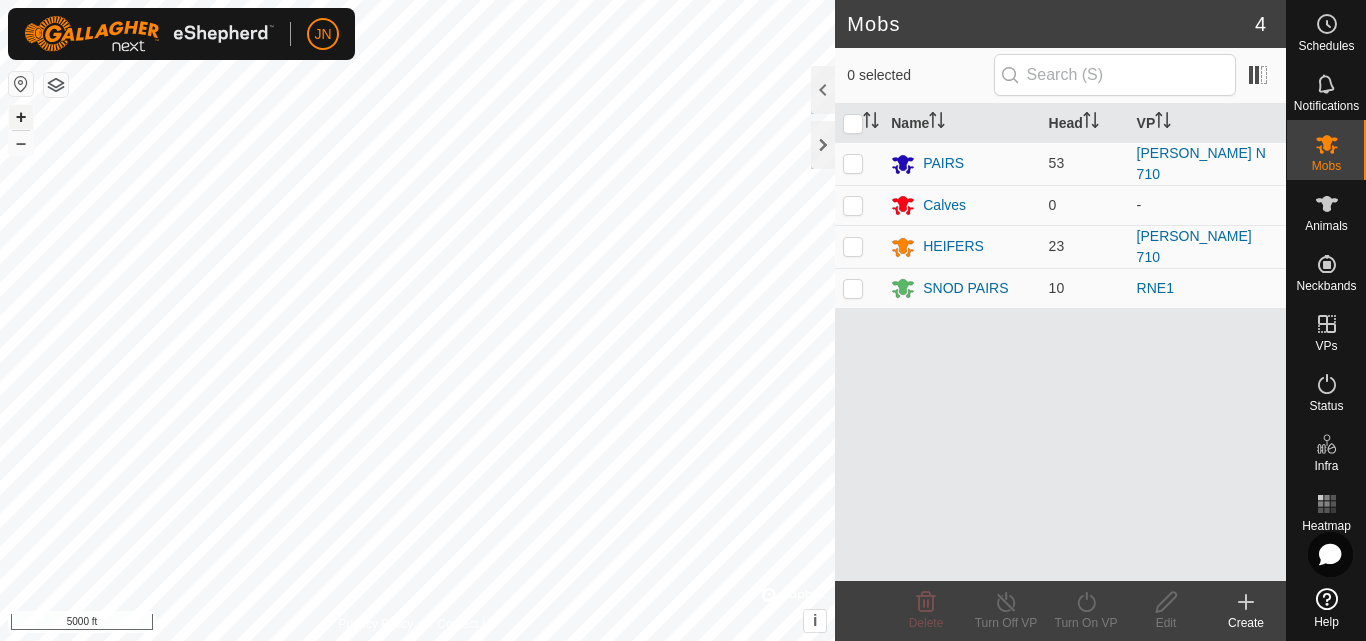 click on "+" at bounding box center [21, 117] 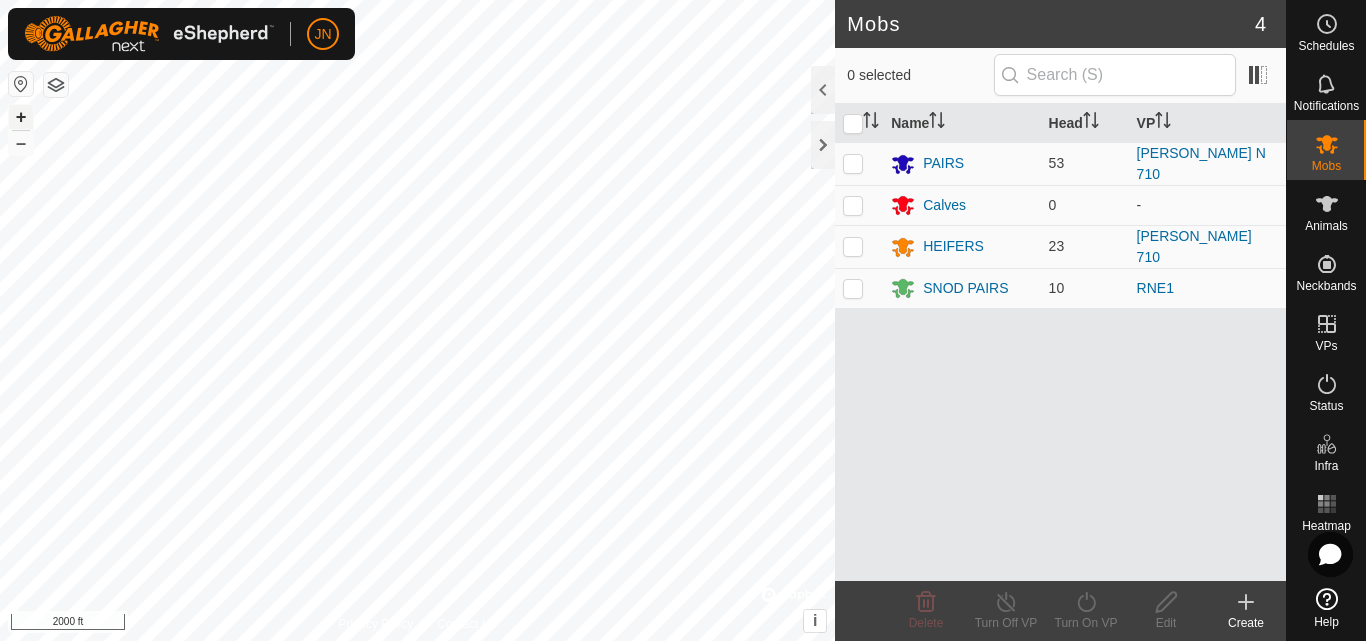 click on "+" at bounding box center [21, 117] 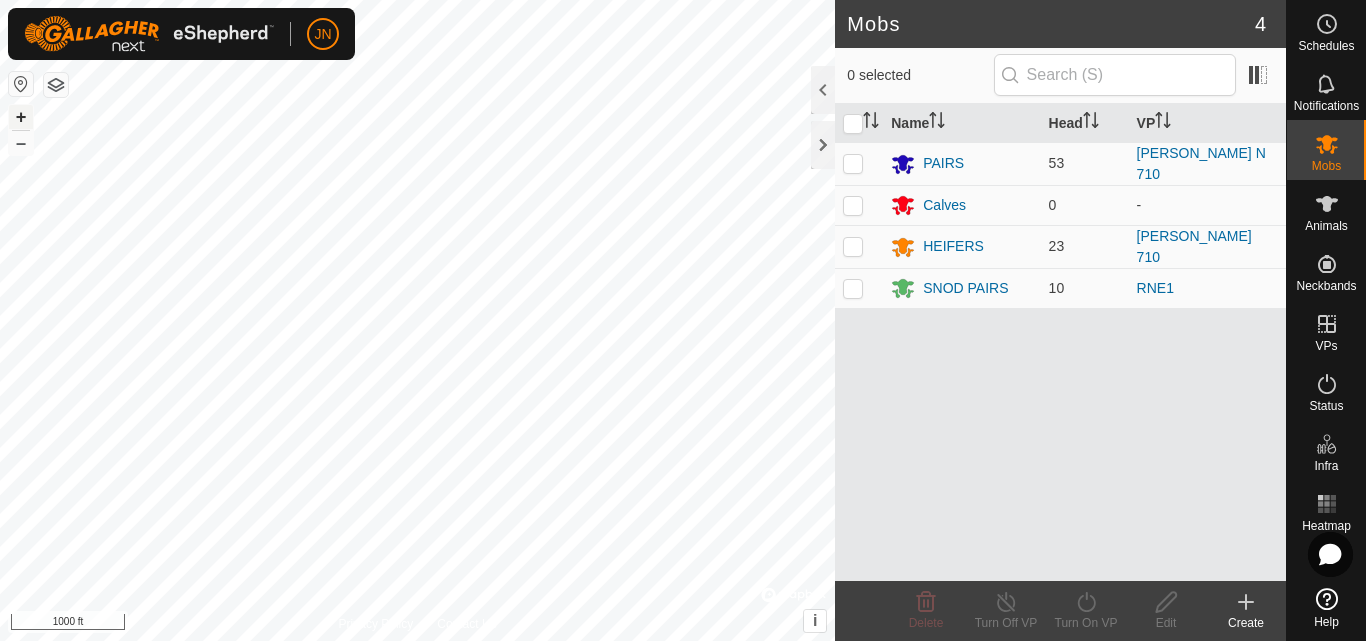 click on "+" at bounding box center [21, 117] 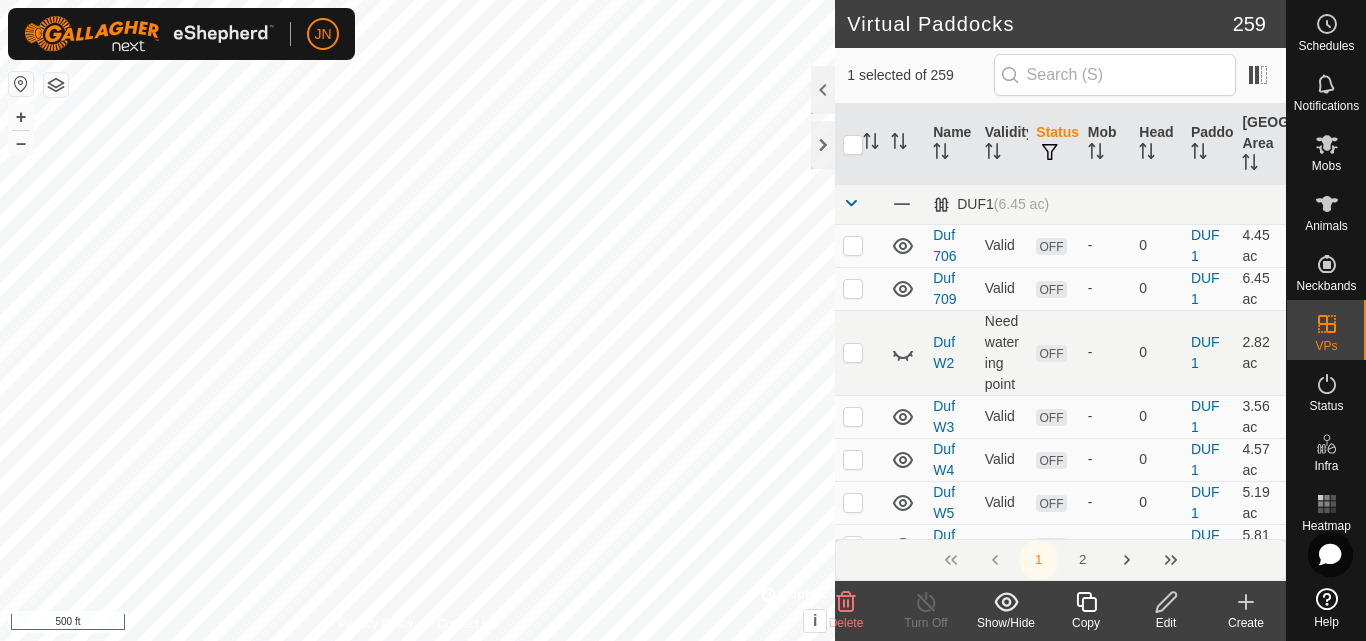 checkbox on "true" 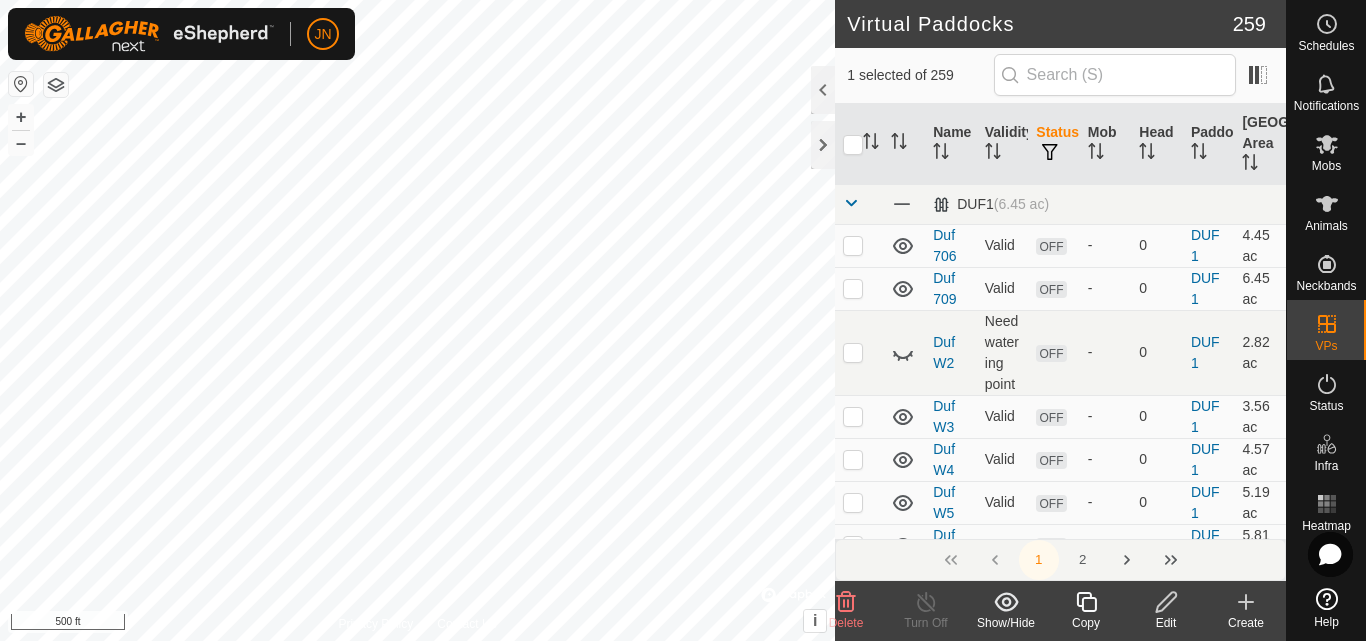 checkbox on "false" 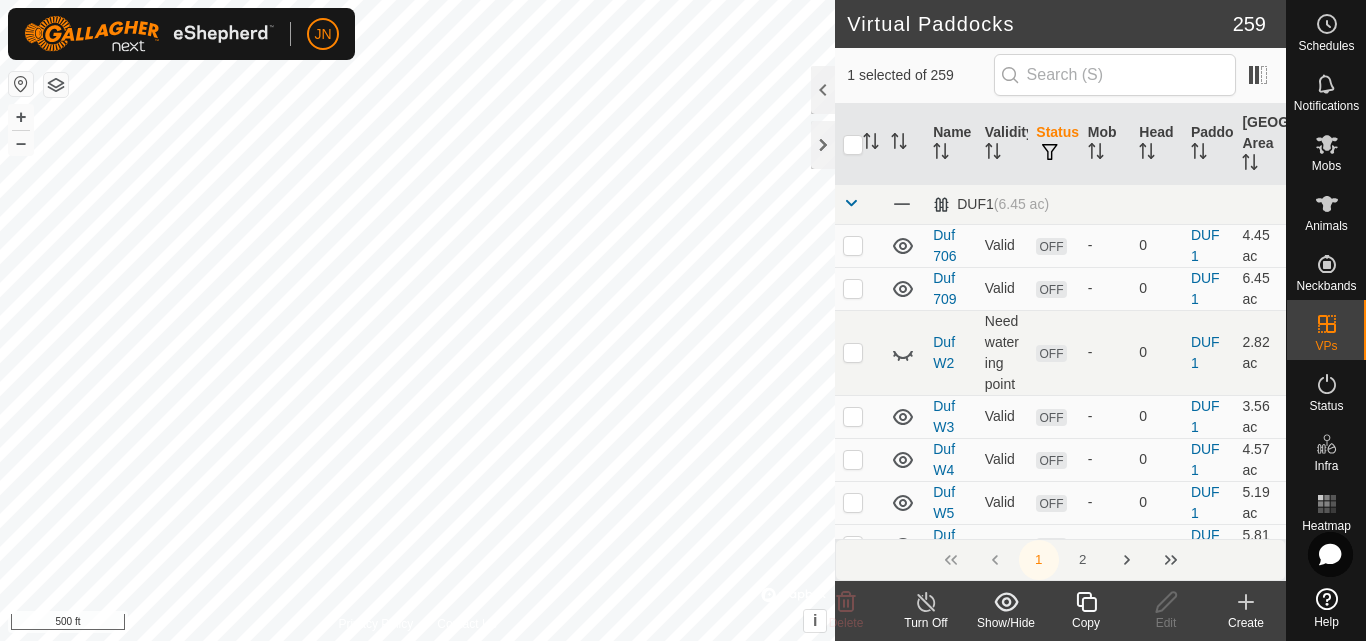 click 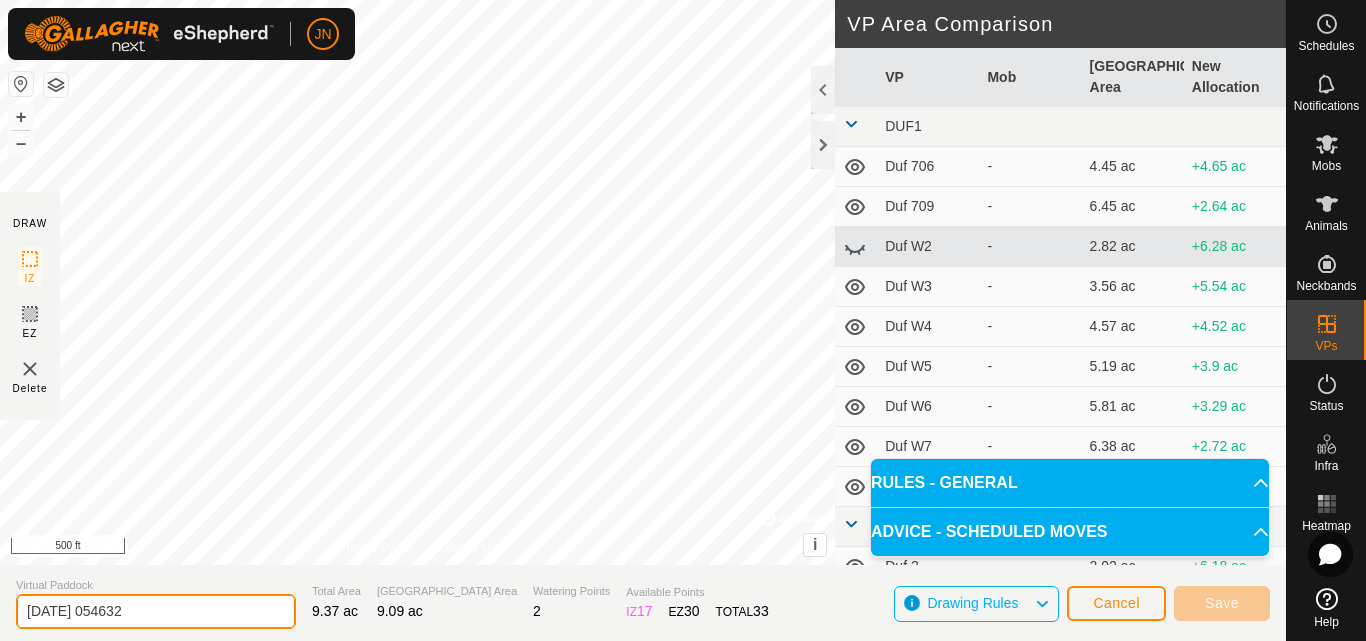 click on "2025-07-11 054632" 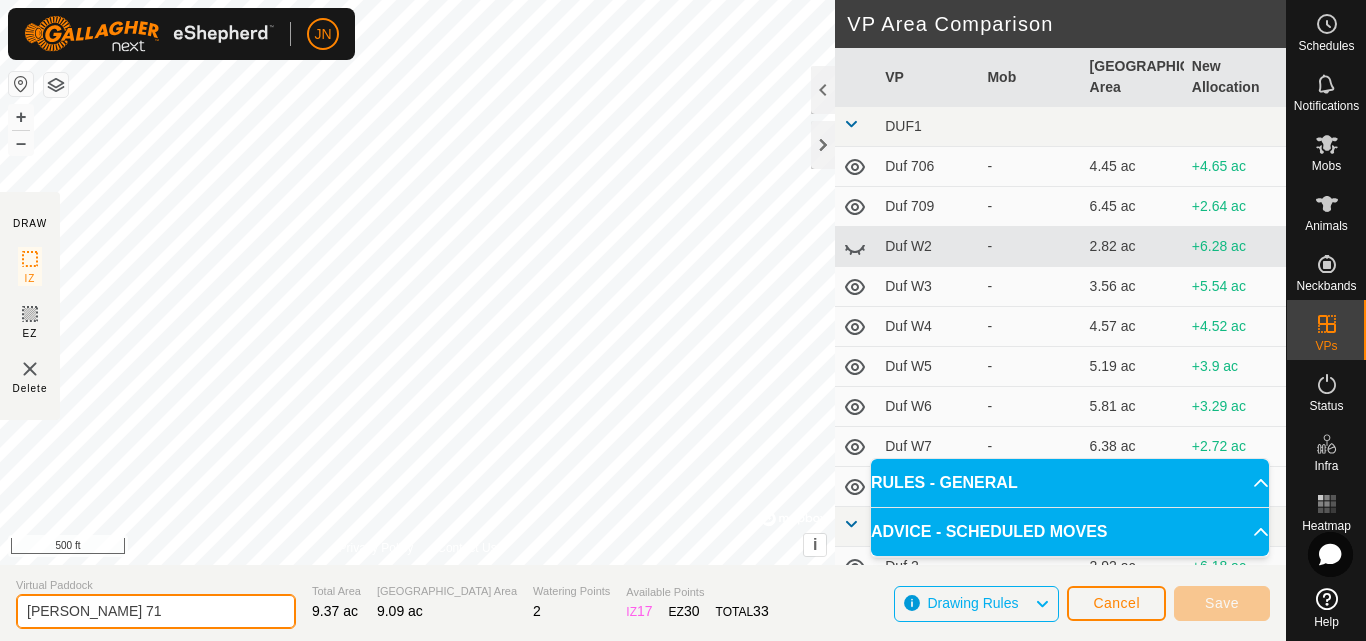 type on "[PERSON_NAME] 711" 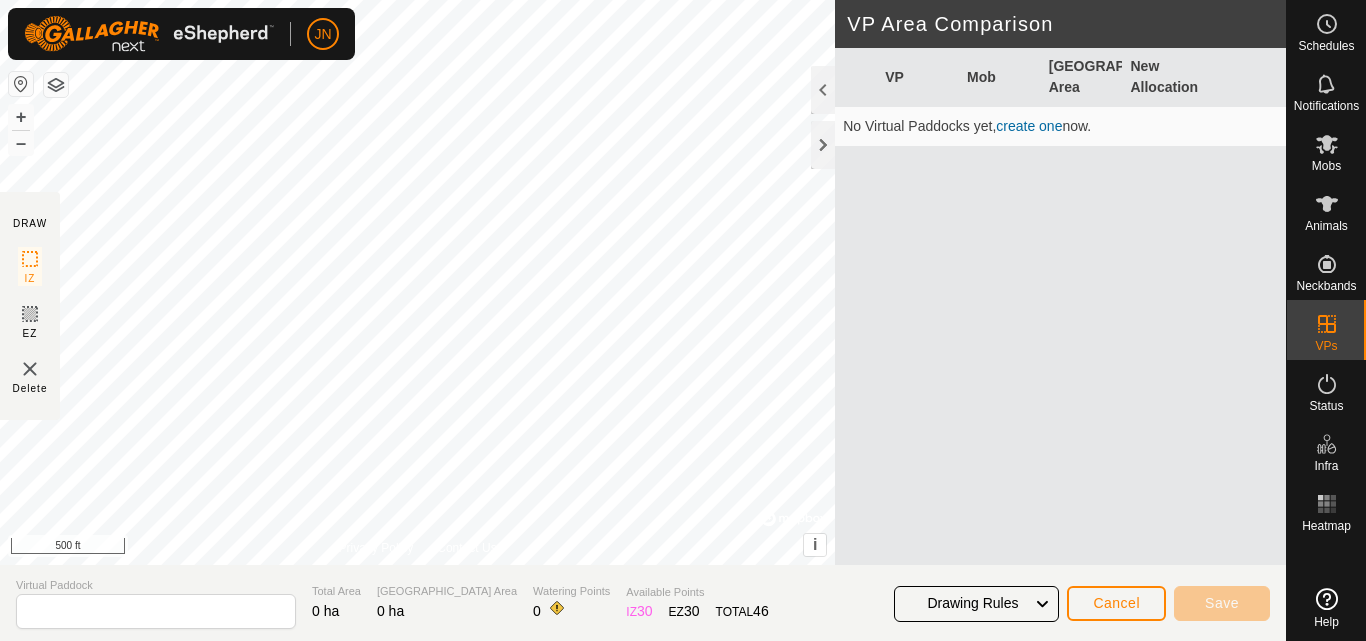 scroll, scrollTop: 0, scrollLeft: 0, axis: both 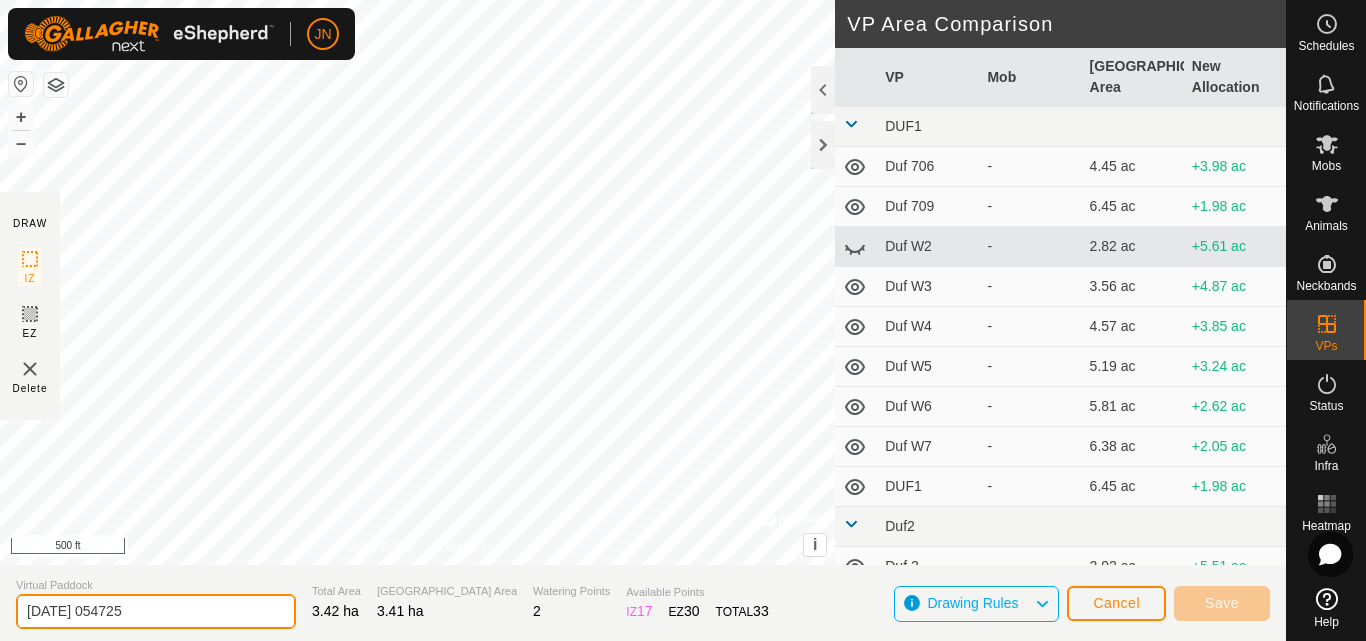 click on "2025-07-11 054725" 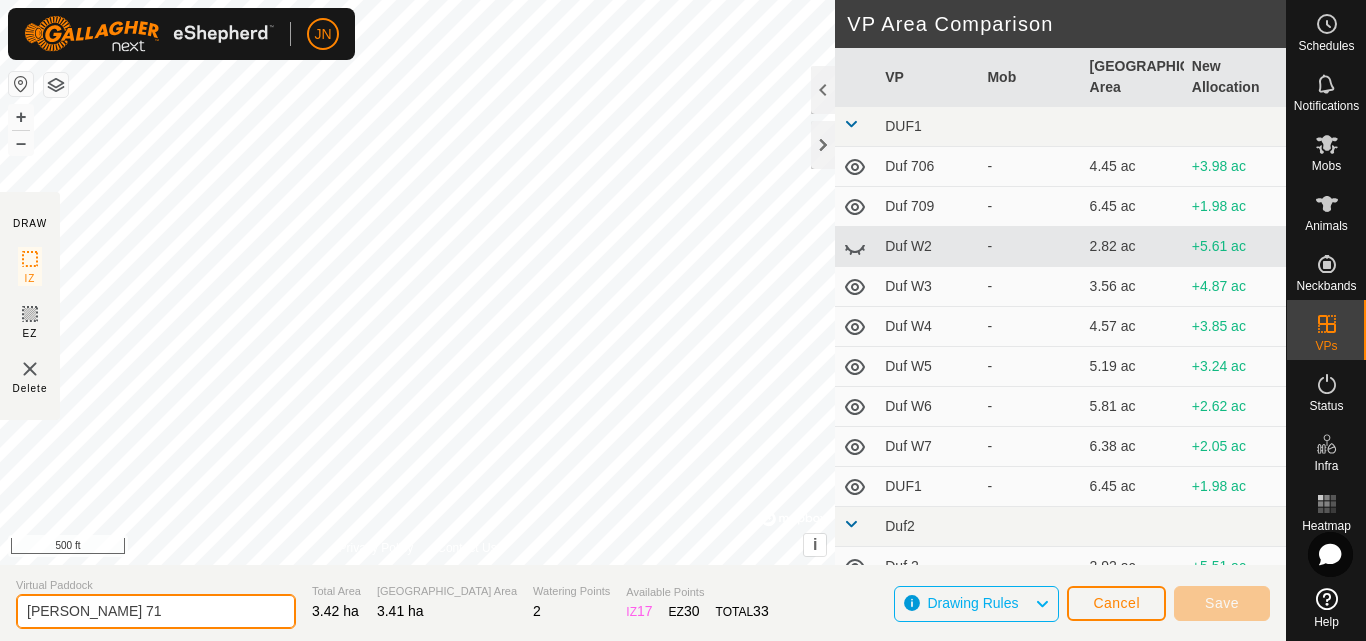 type on "[PERSON_NAME] 711" 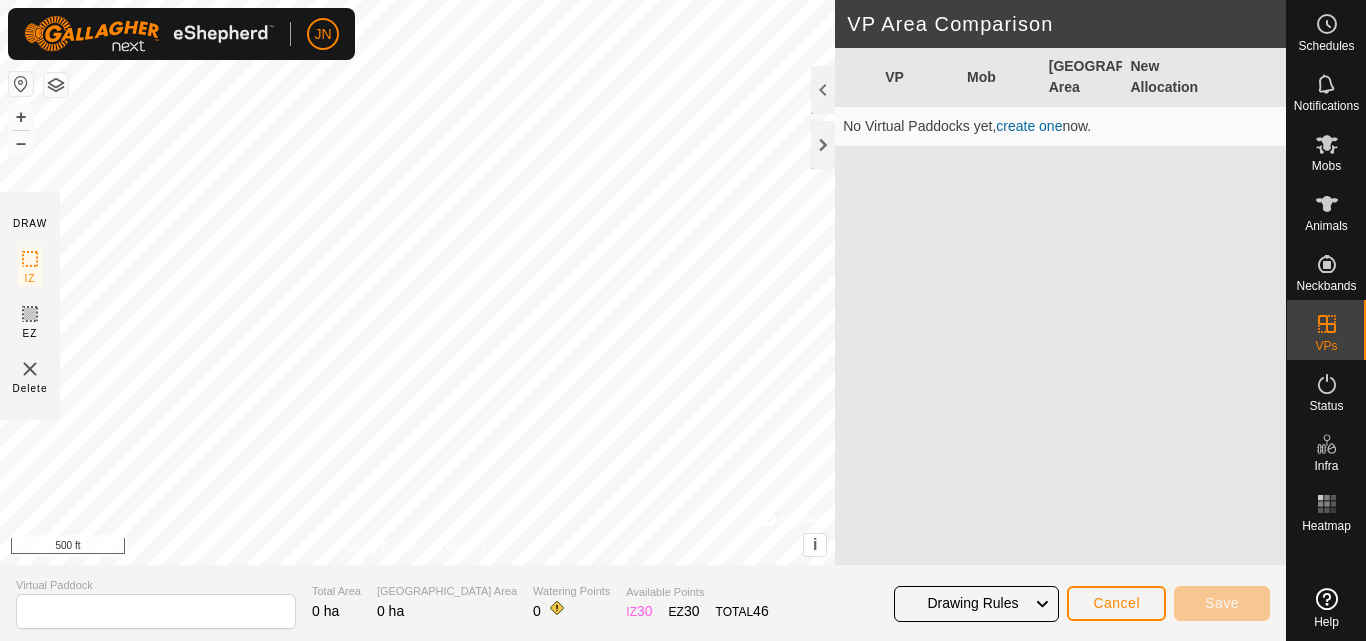 scroll, scrollTop: 0, scrollLeft: 0, axis: both 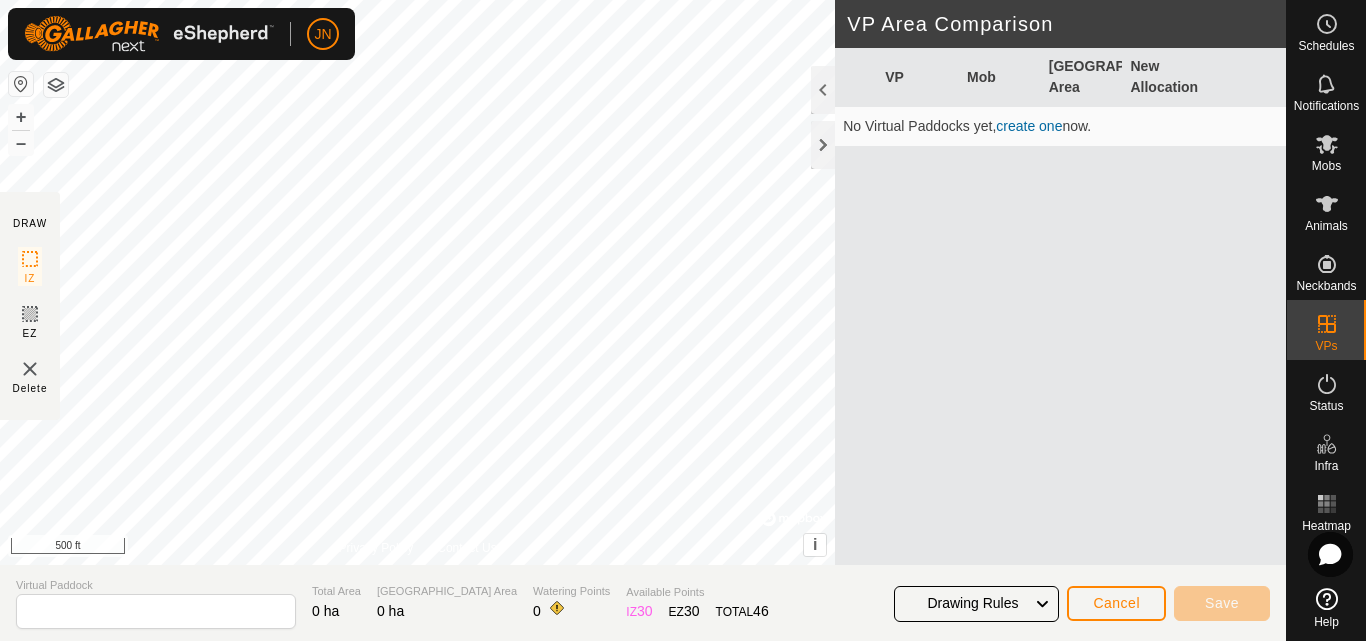 type on "2025-07-11 054832" 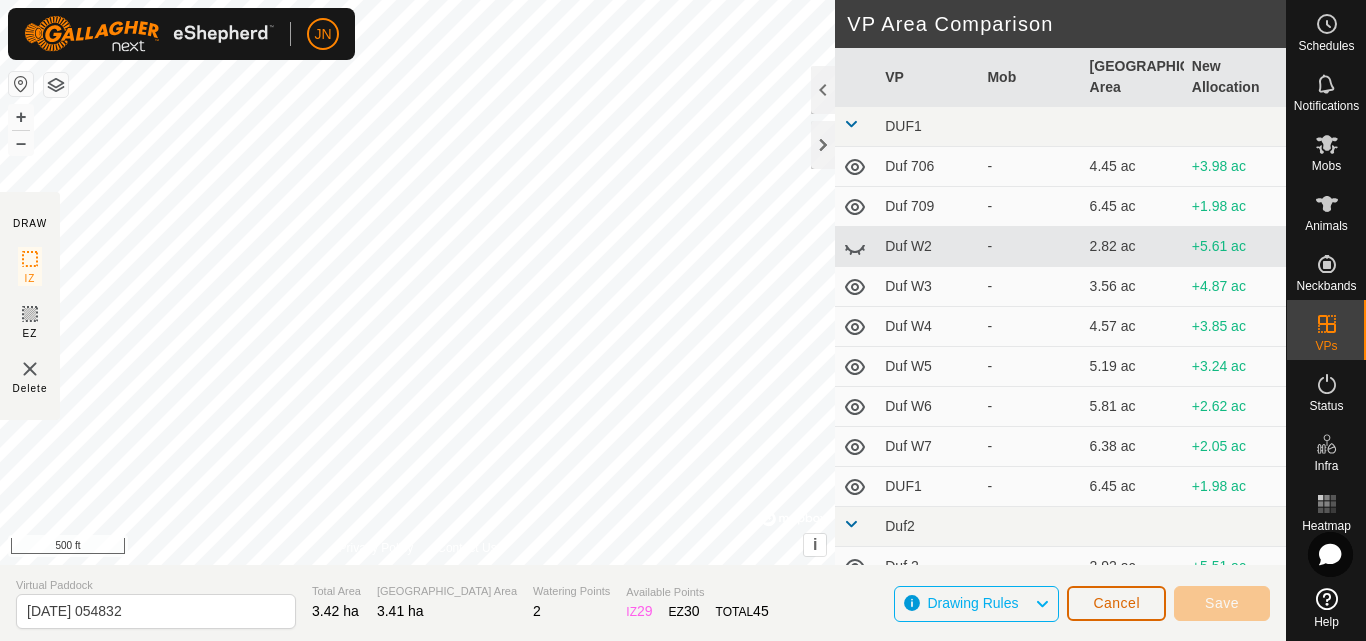 click on "Cancel" 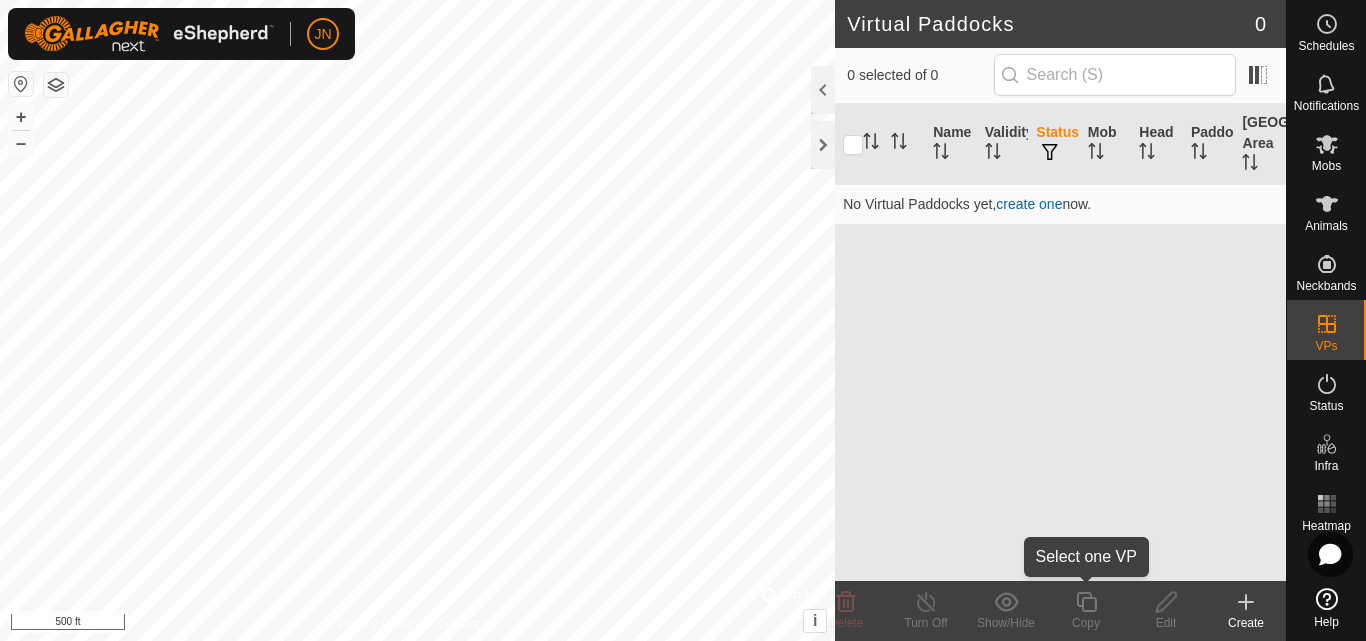 scroll, scrollTop: 0, scrollLeft: 0, axis: both 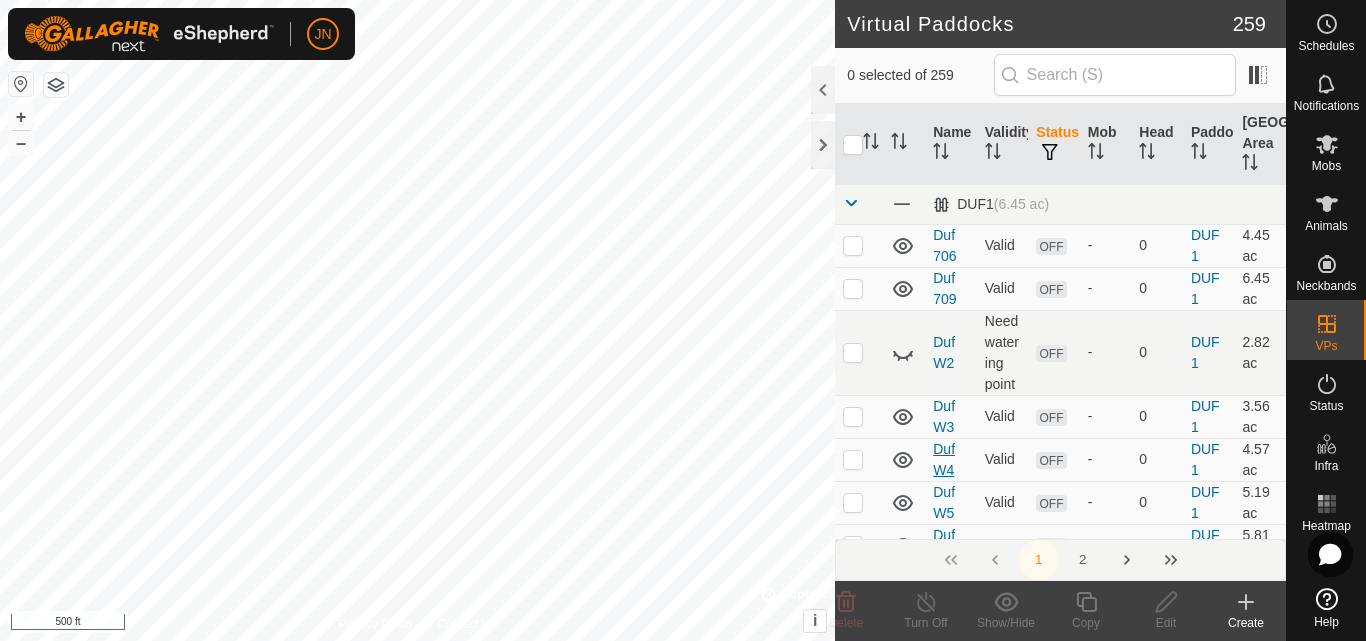 checkbox on "true" 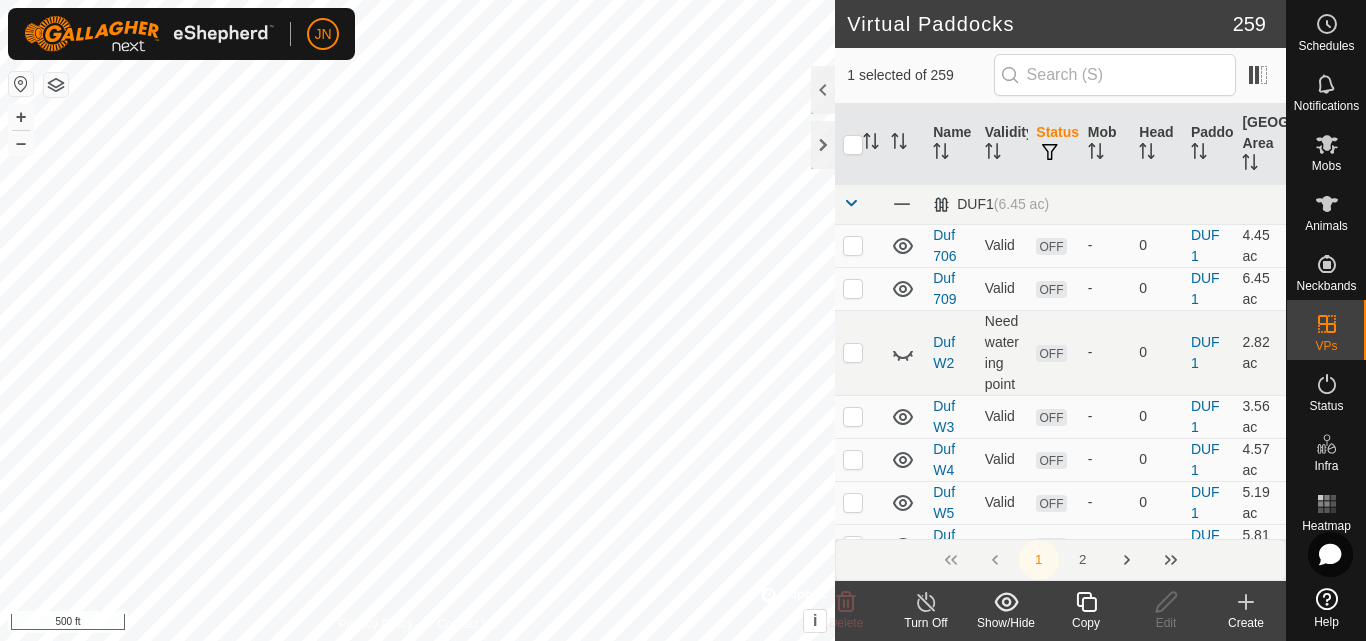 click on "Turn Off" 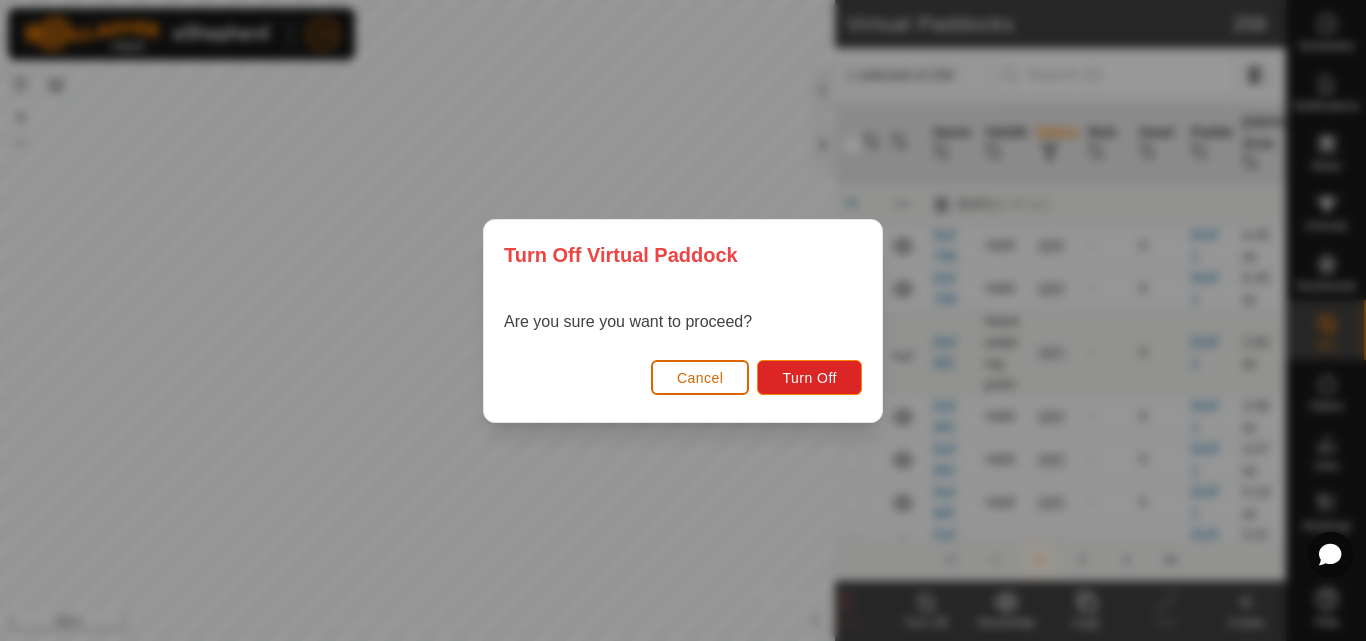 click on "Cancel" at bounding box center (700, 377) 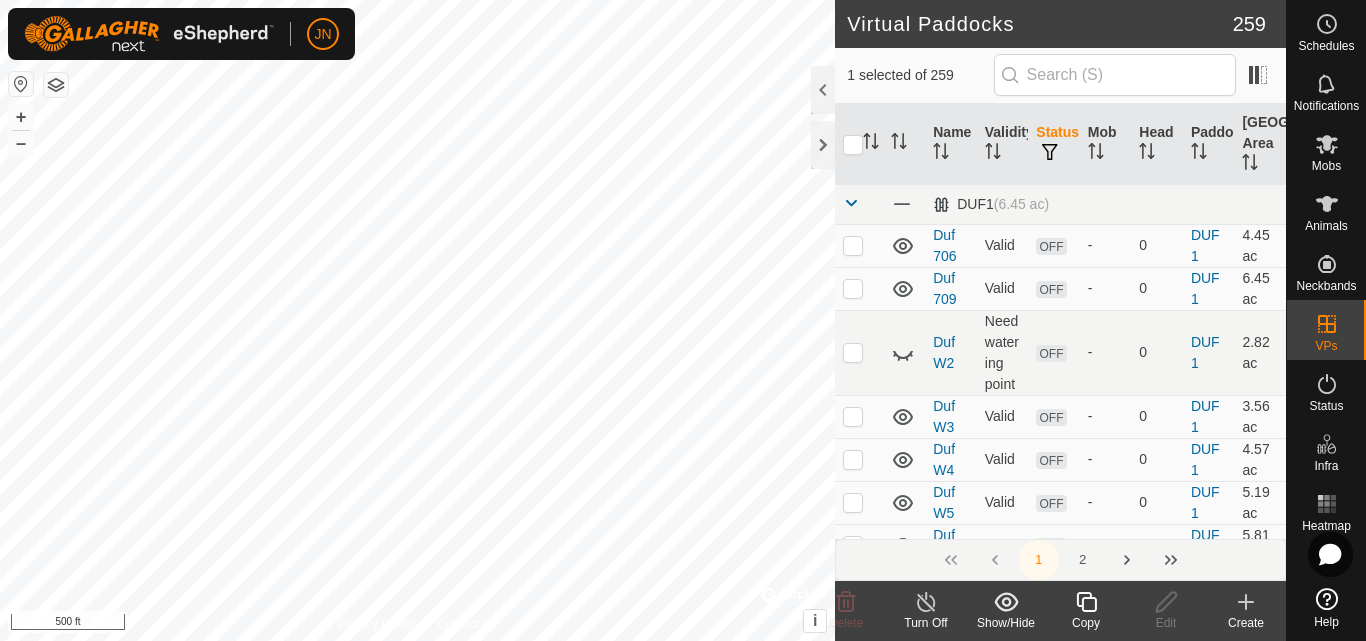 click 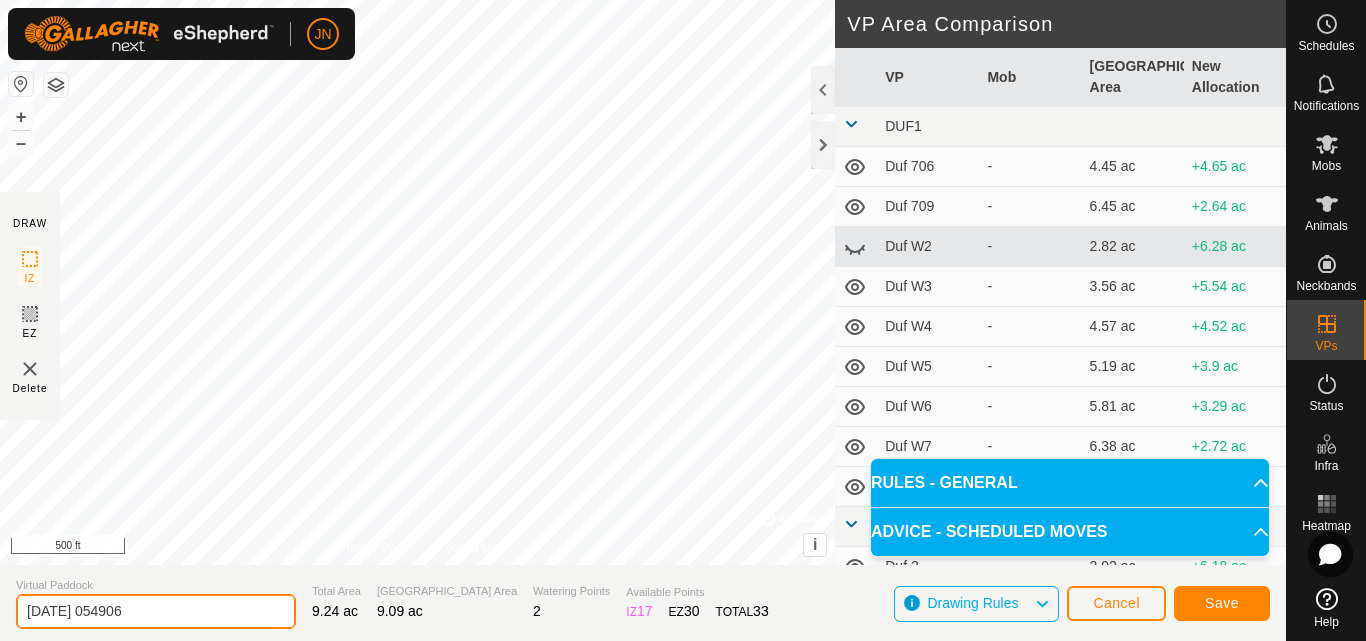 click on "2025-07-11 054906" 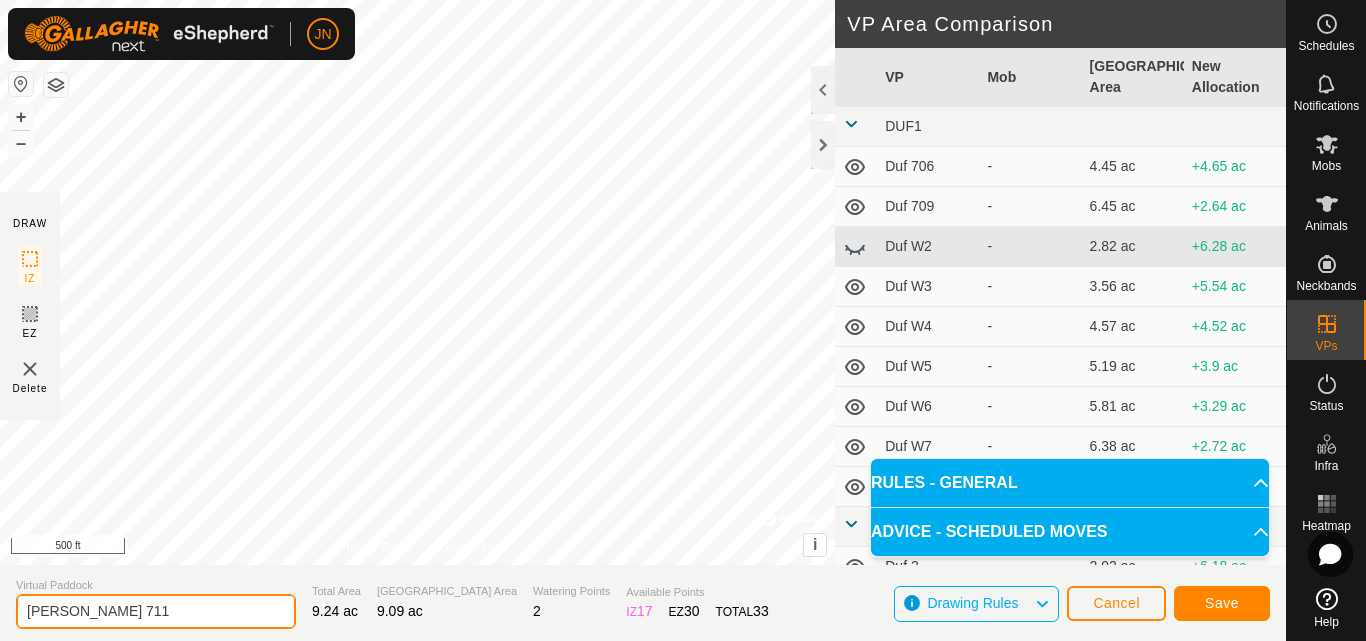 type on "[PERSON_NAME] 711" 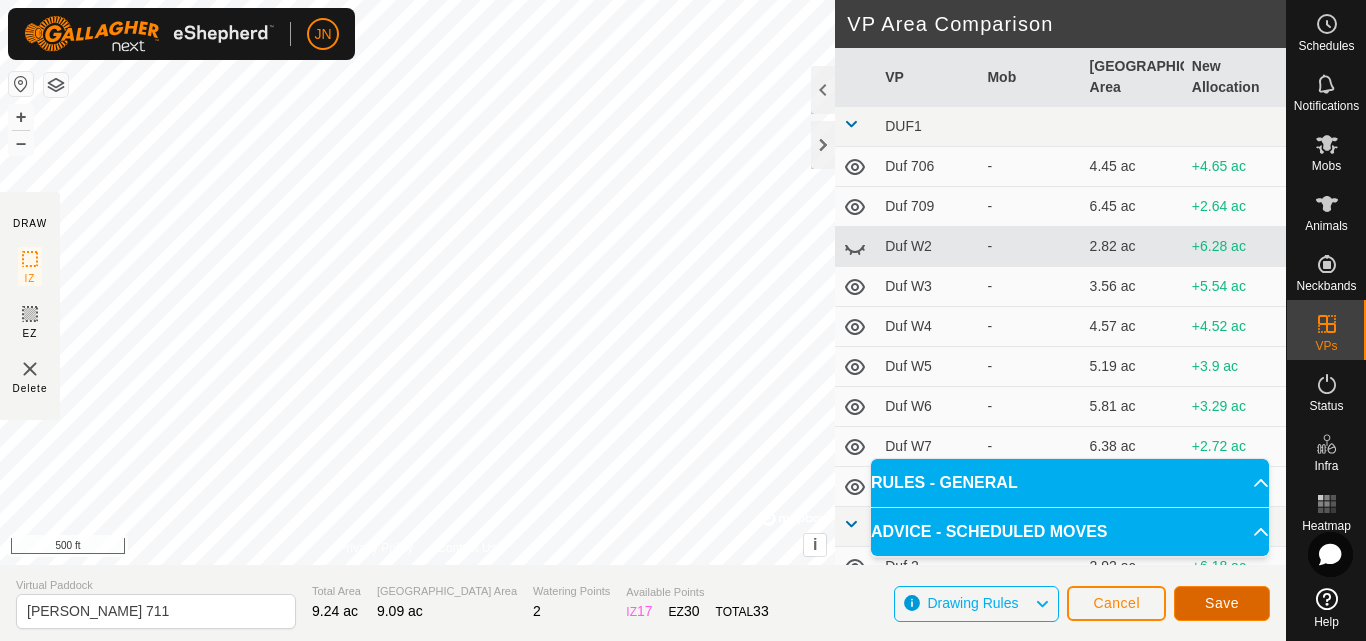 click on "Save" 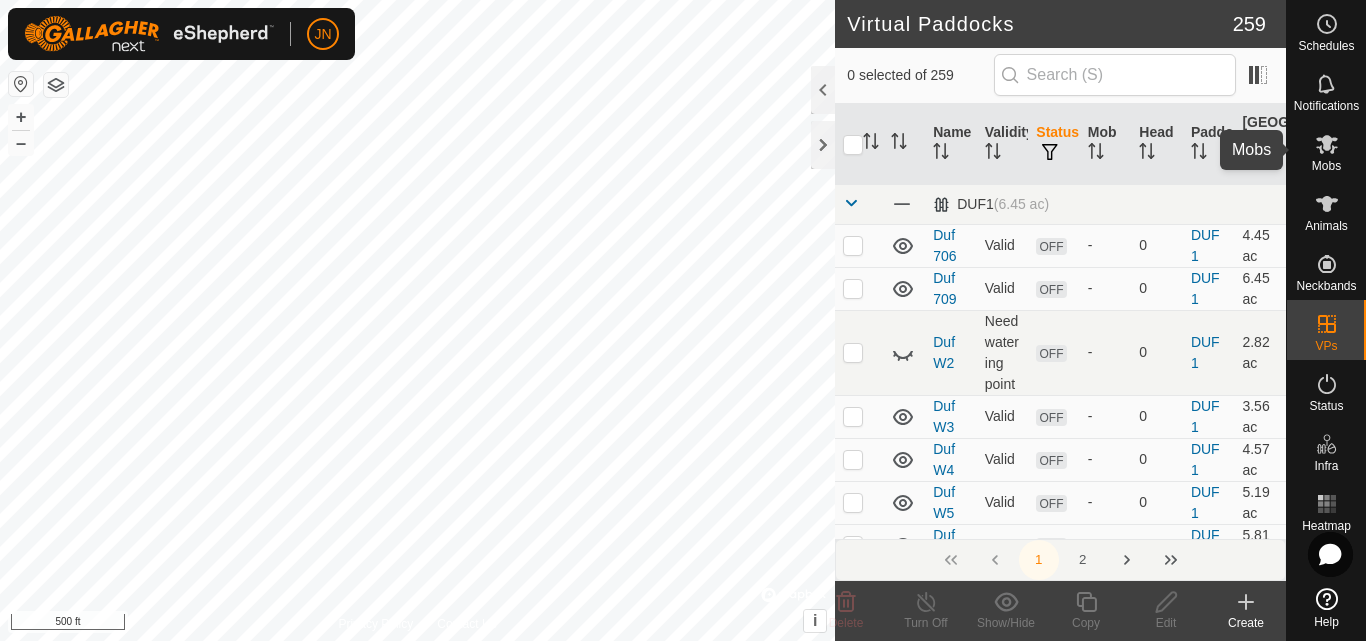 click 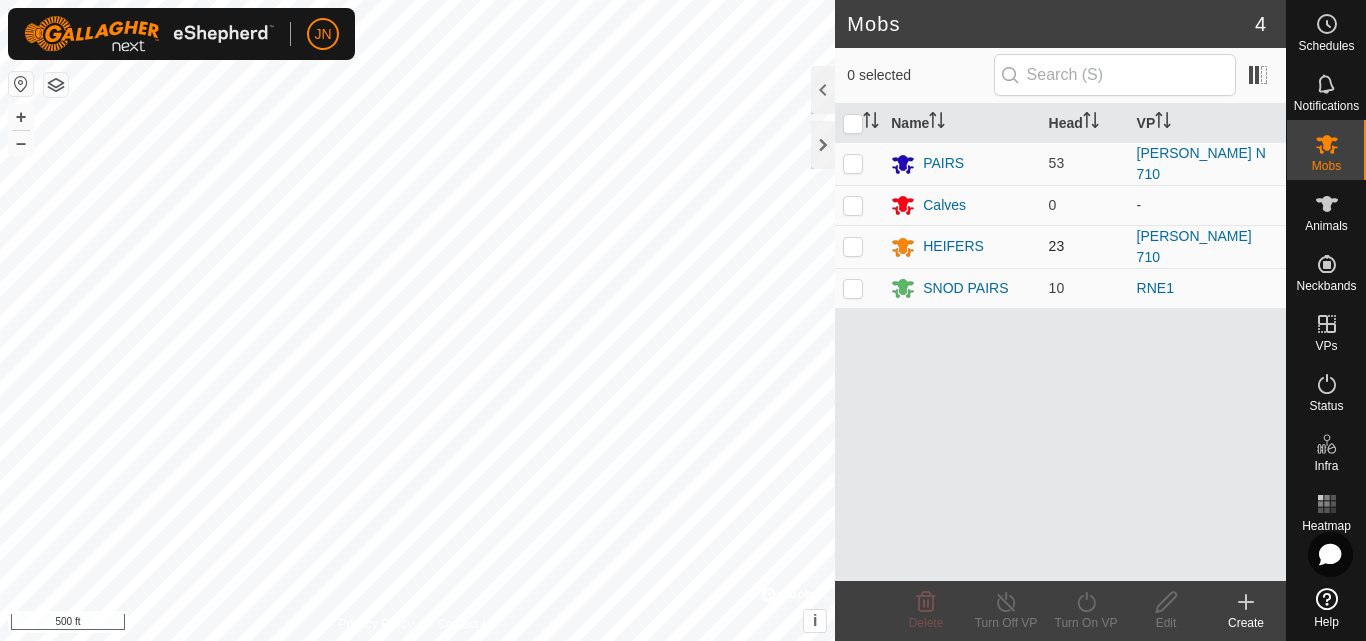 click at bounding box center [853, 246] 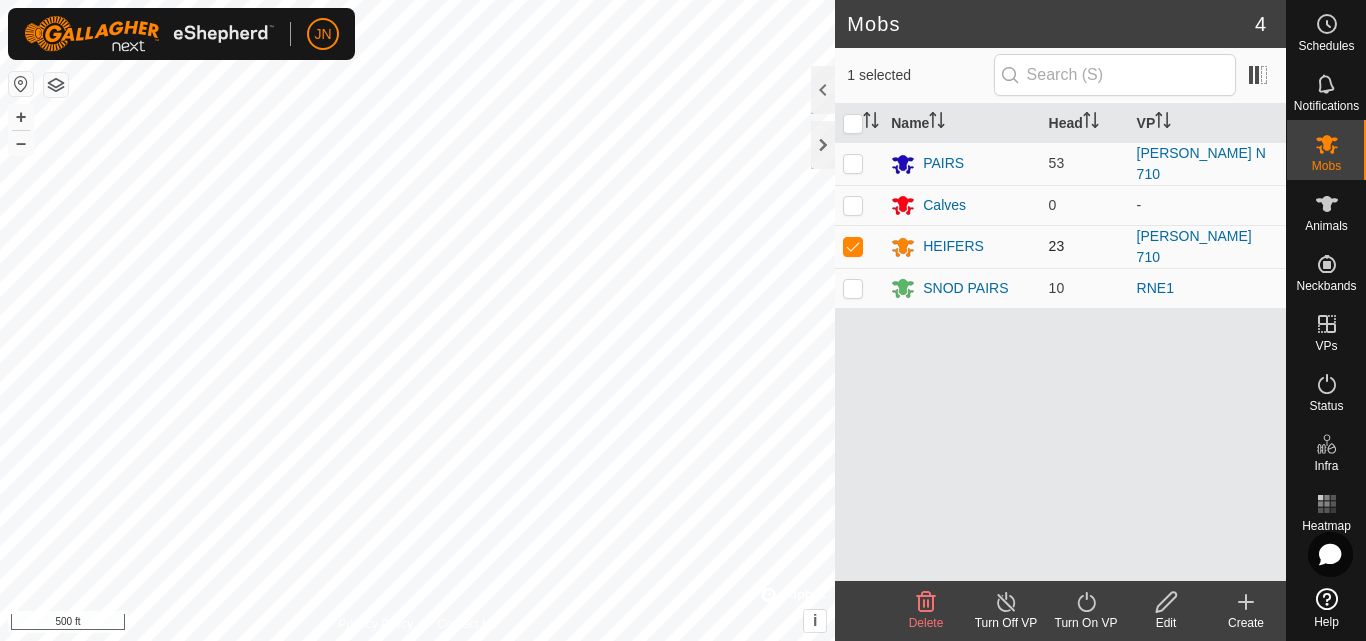 checkbox on "true" 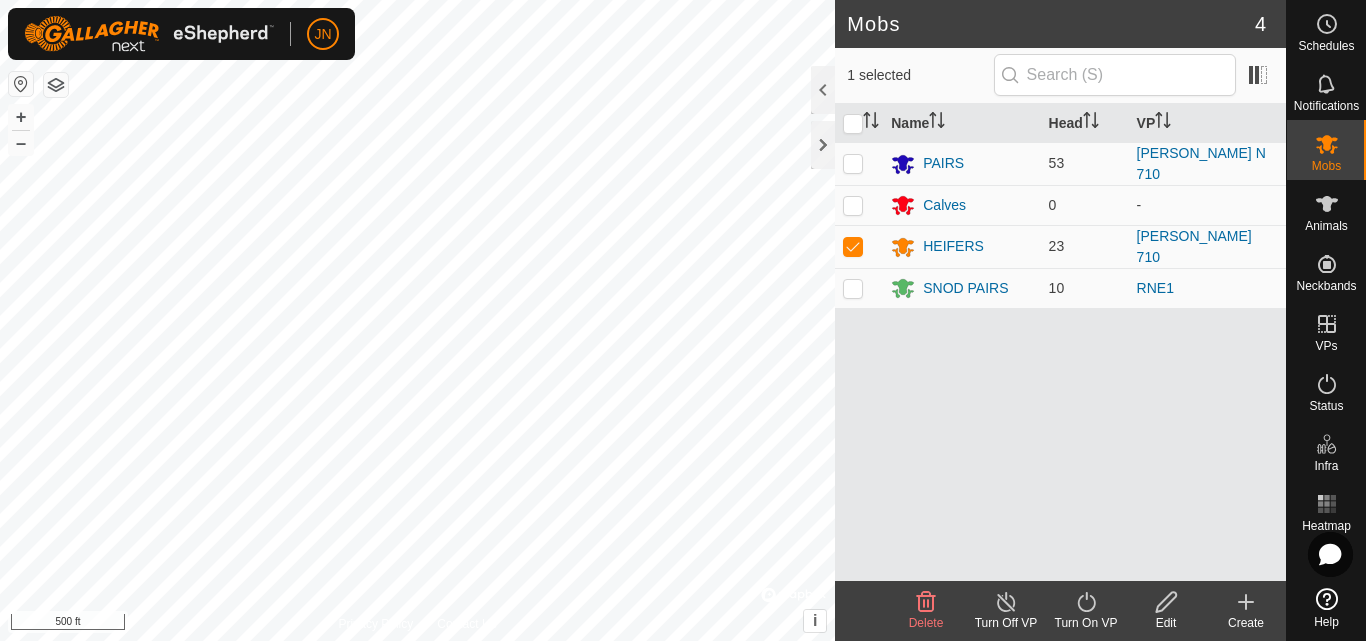 click 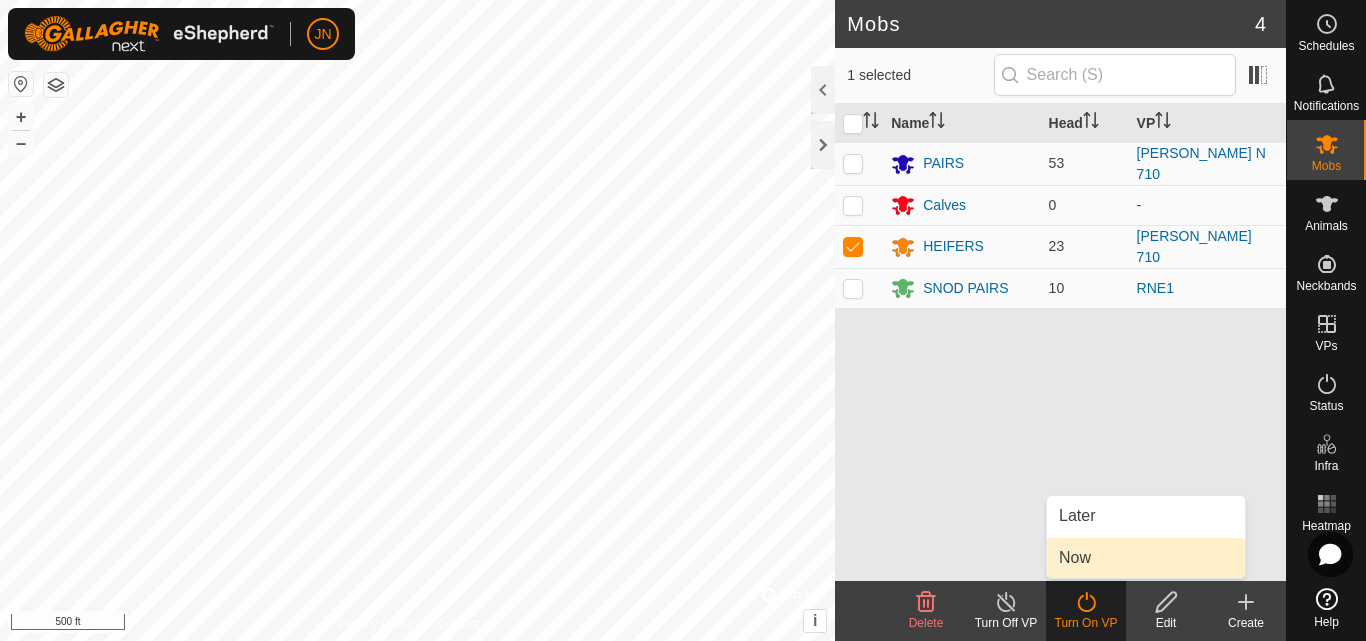 click on "Now" at bounding box center [1146, 558] 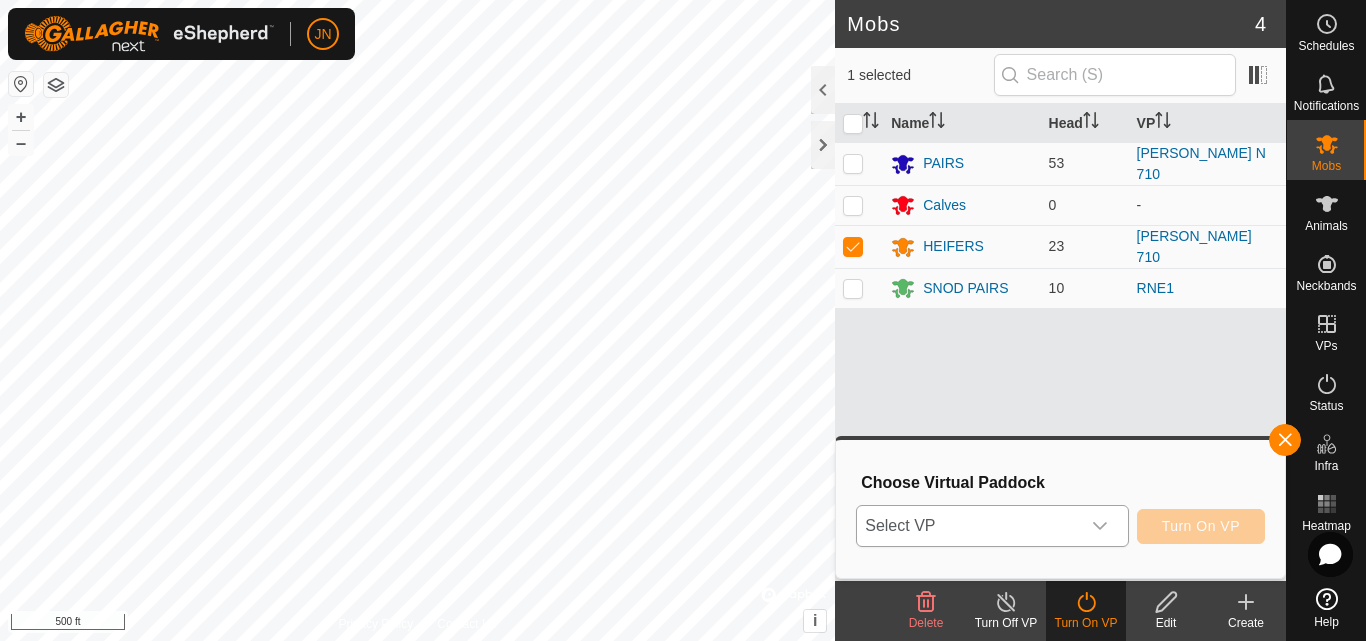 click on "Select VP" at bounding box center (968, 526) 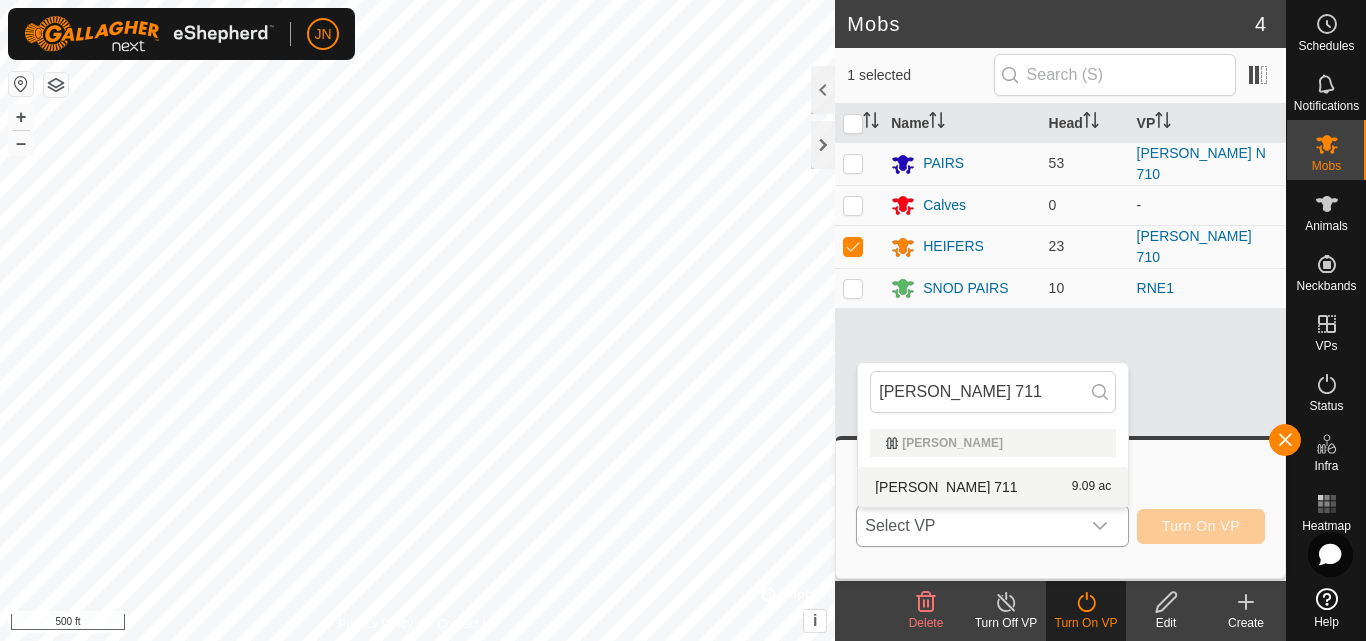 type on "[PERSON_NAME] 711" 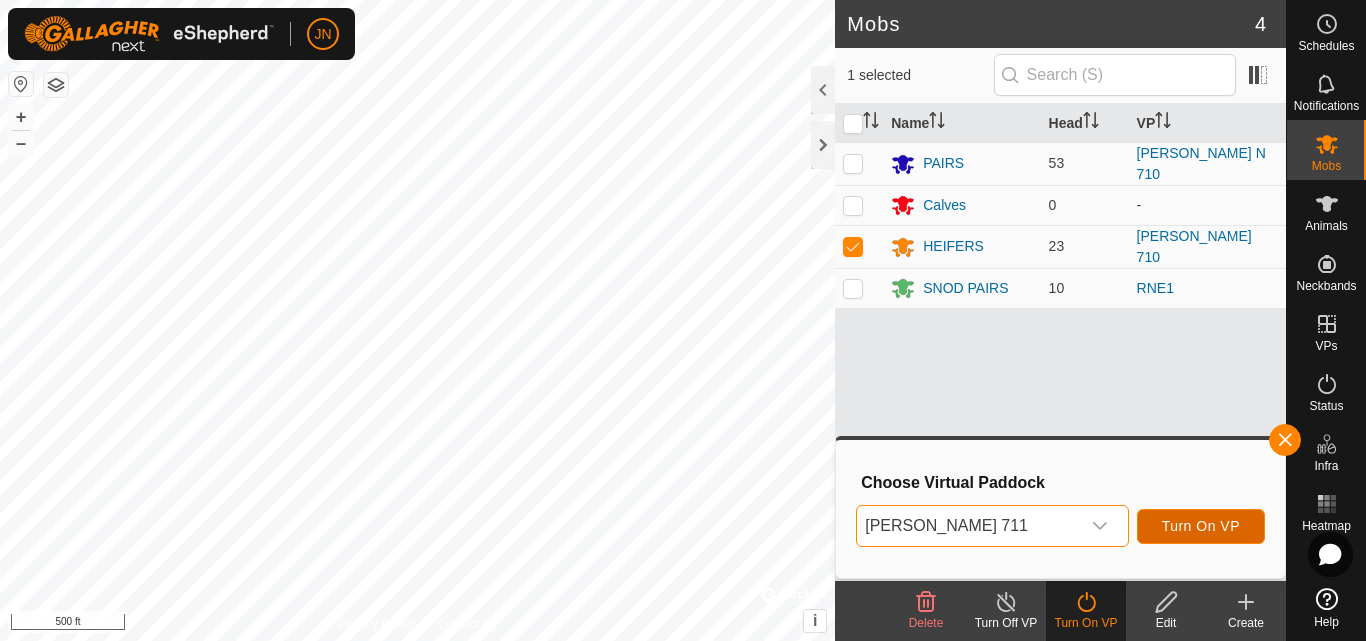 click on "Turn On VP" at bounding box center [1201, 526] 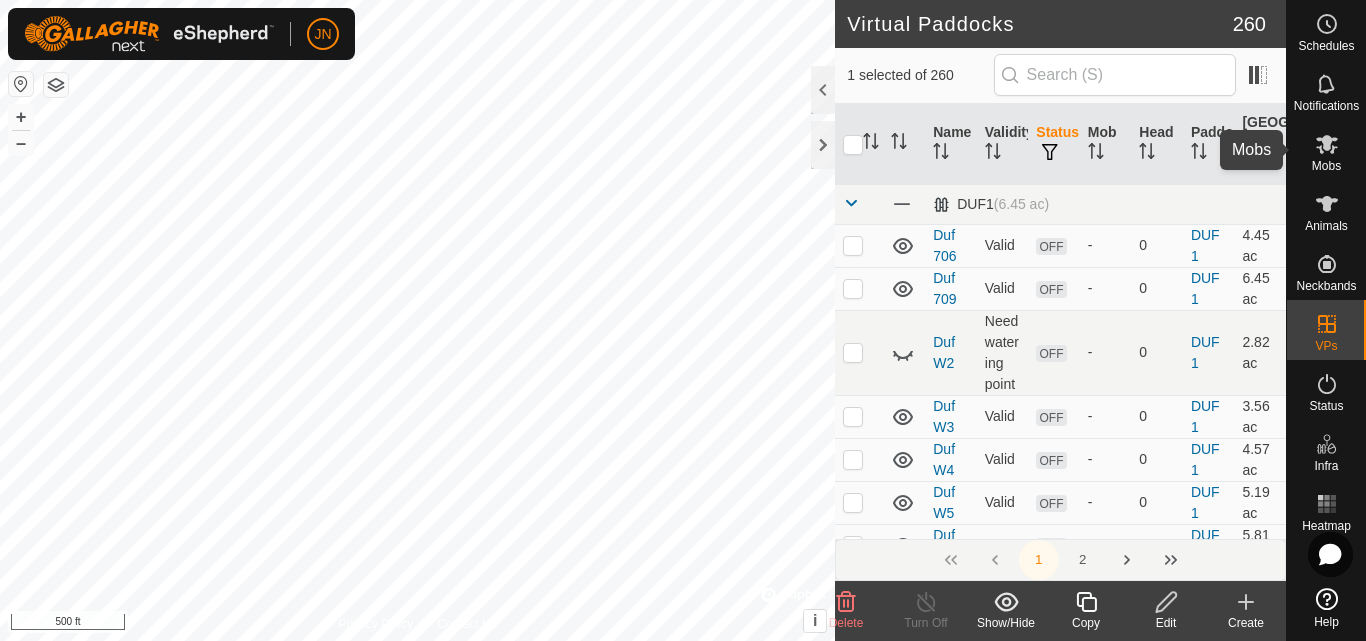 click 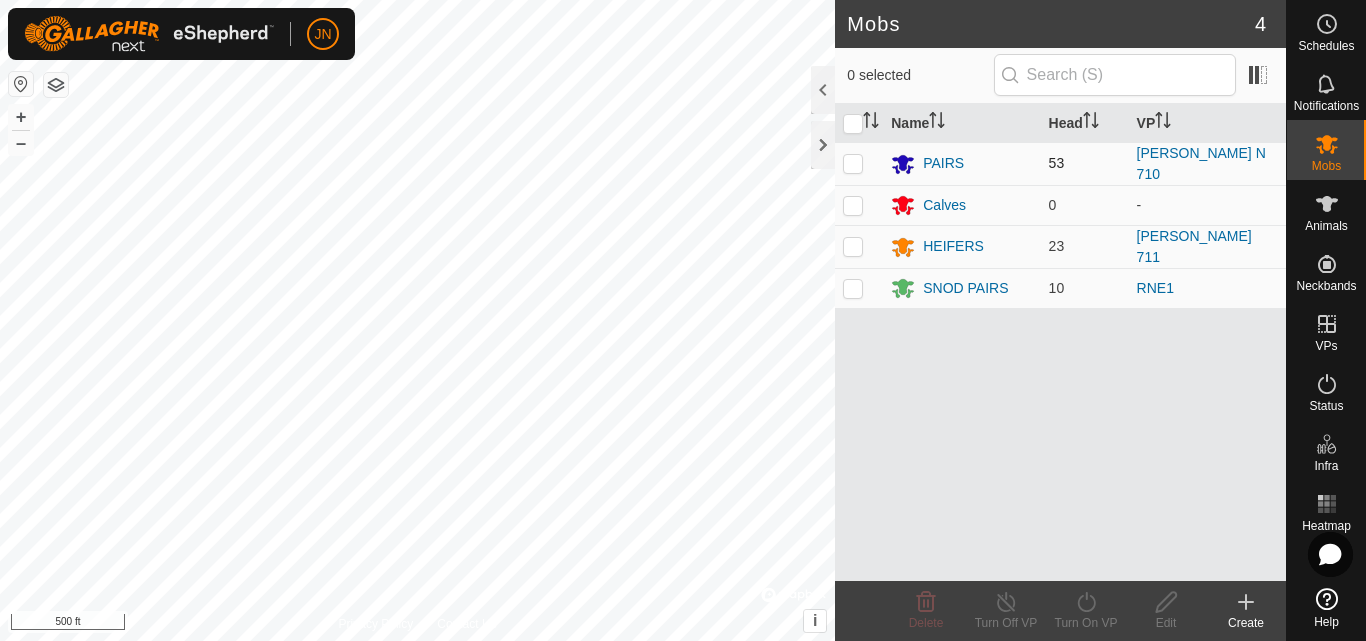 click at bounding box center (853, 163) 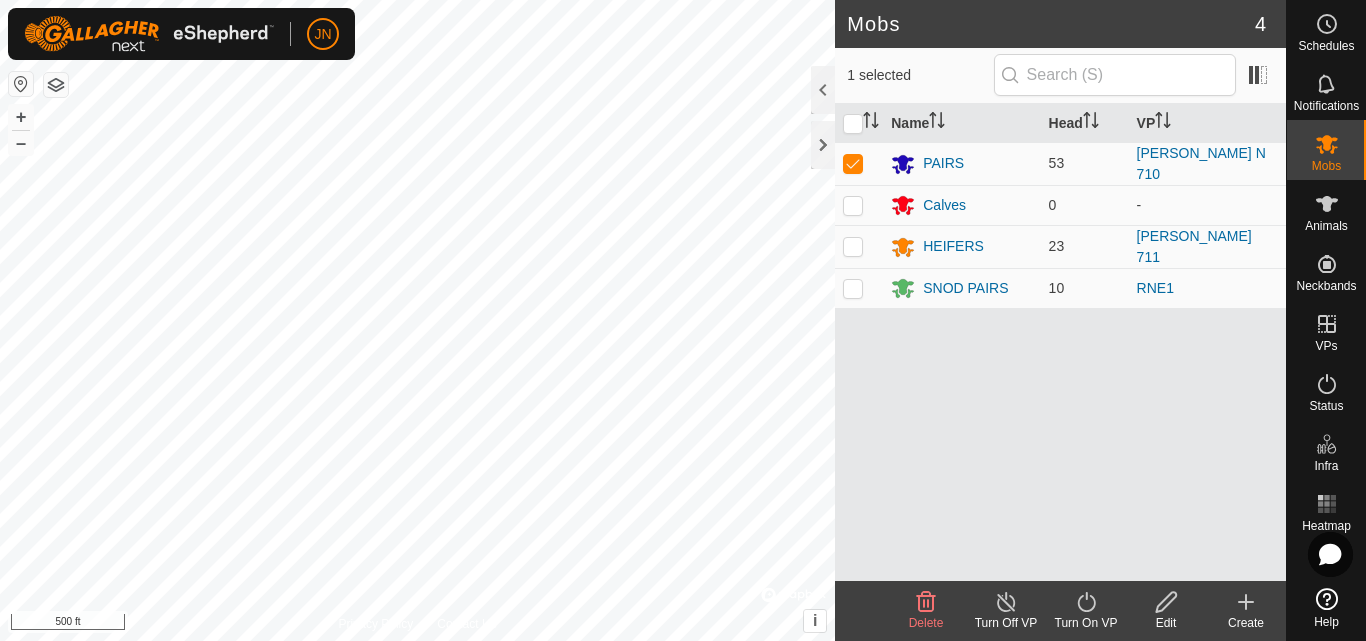 click 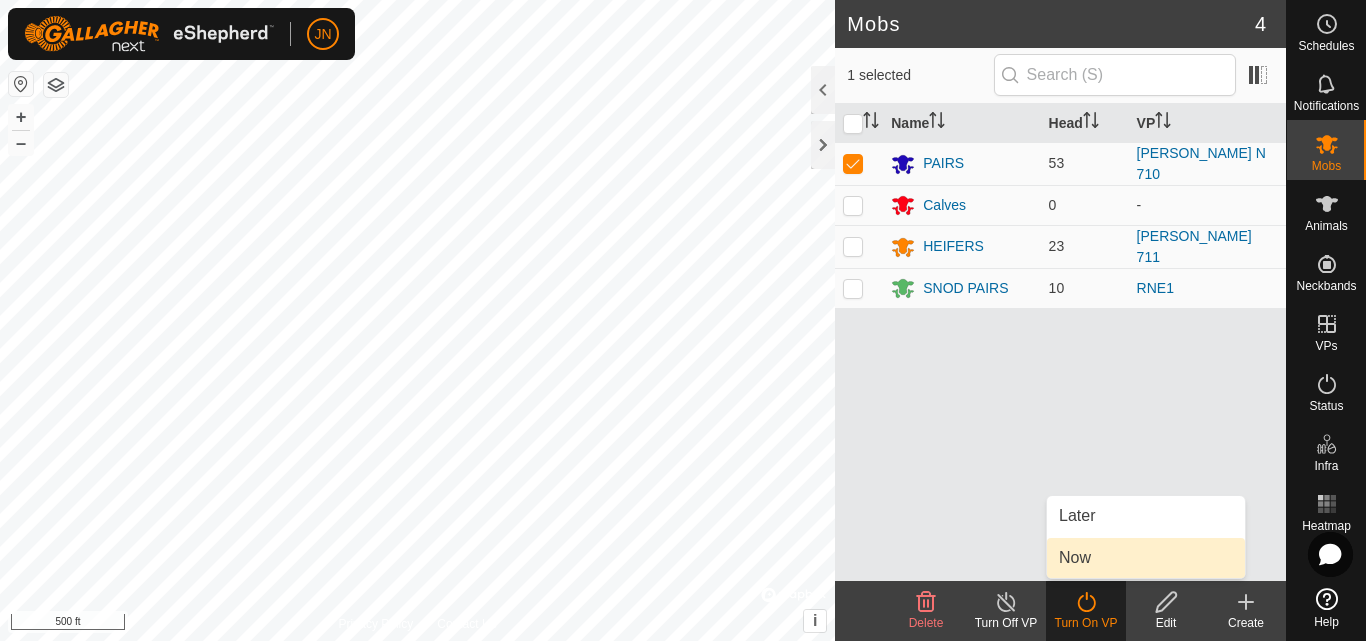 click on "Now" at bounding box center [1146, 558] 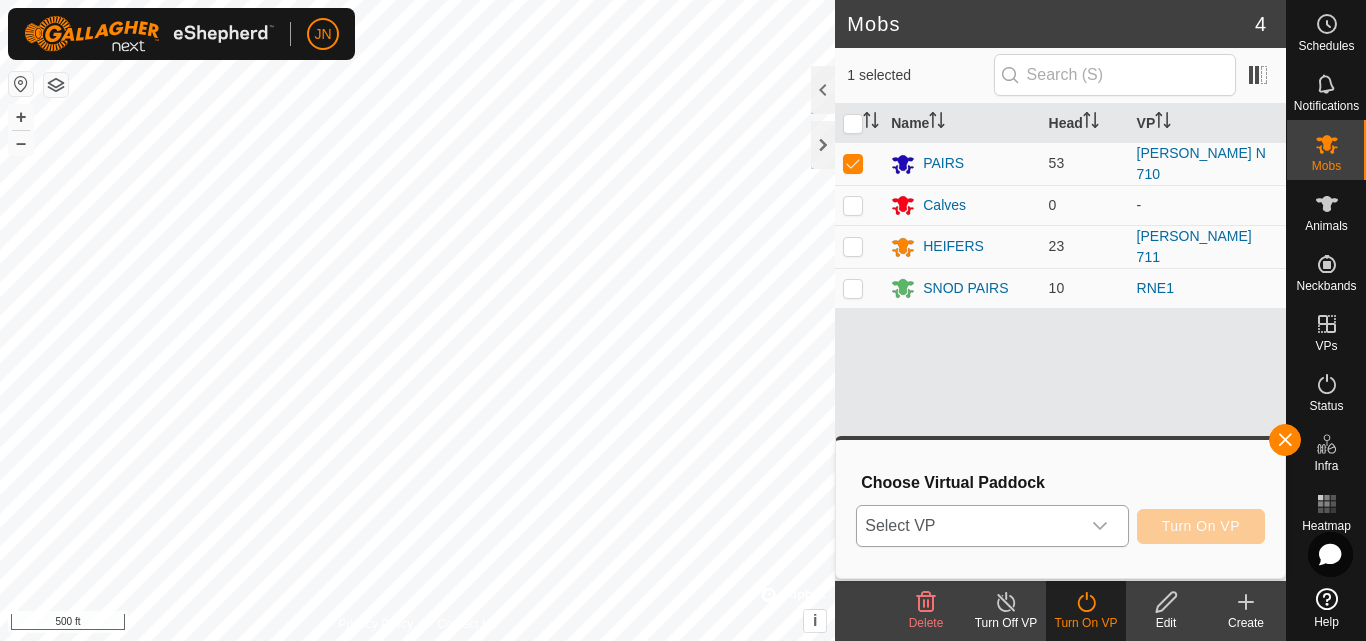 click on "Select VP" at bounding box center [968, 526] 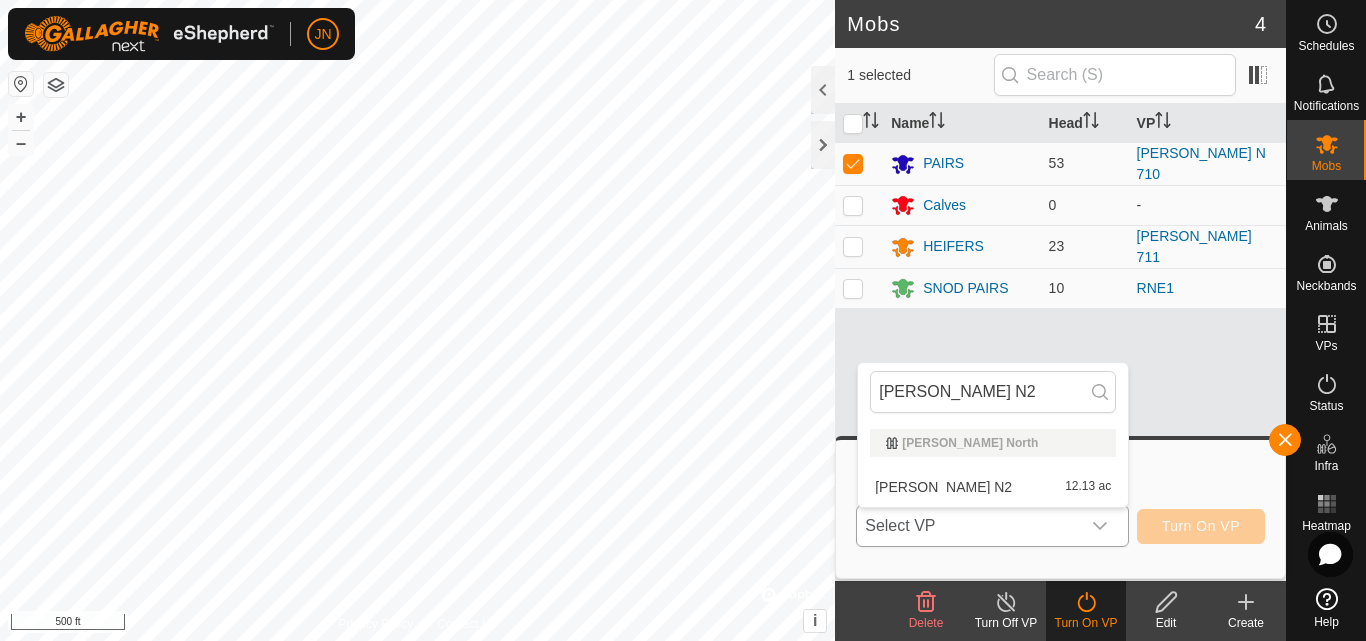 type on "[PERSON_NAME] N2" 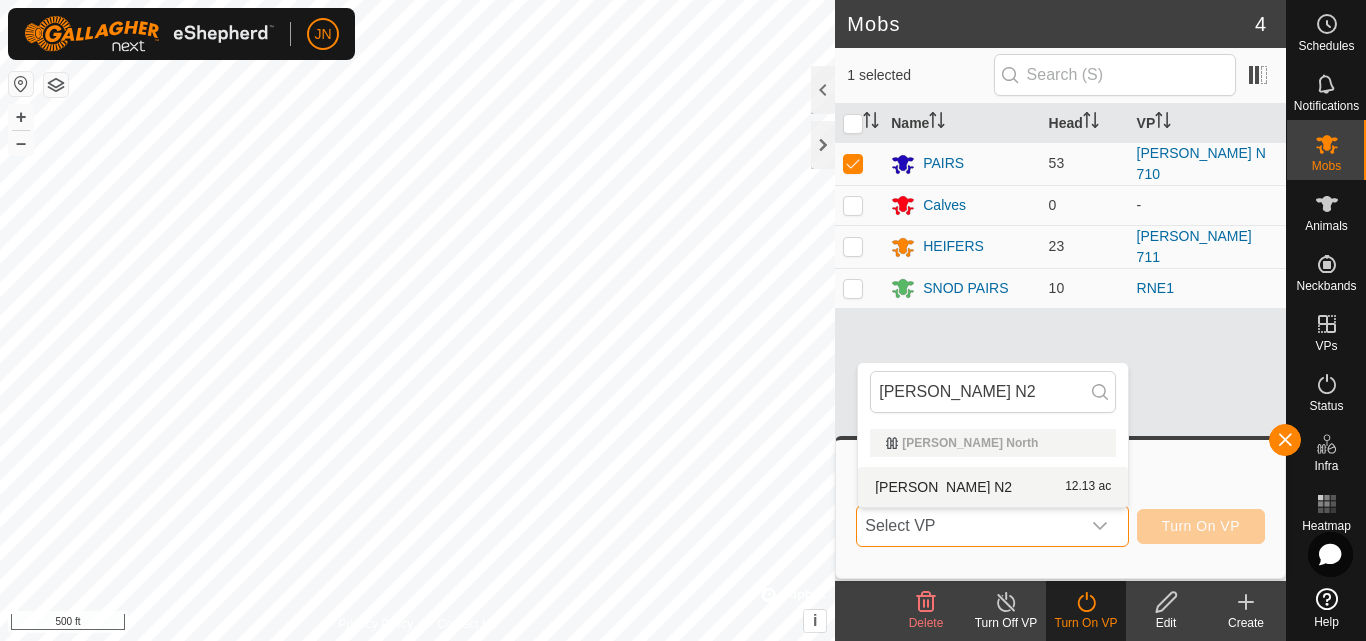 drag, startPoint x: 985, startPoint y: 530, endPoint x: 993, endPoint y: 492, distance: 38.832977 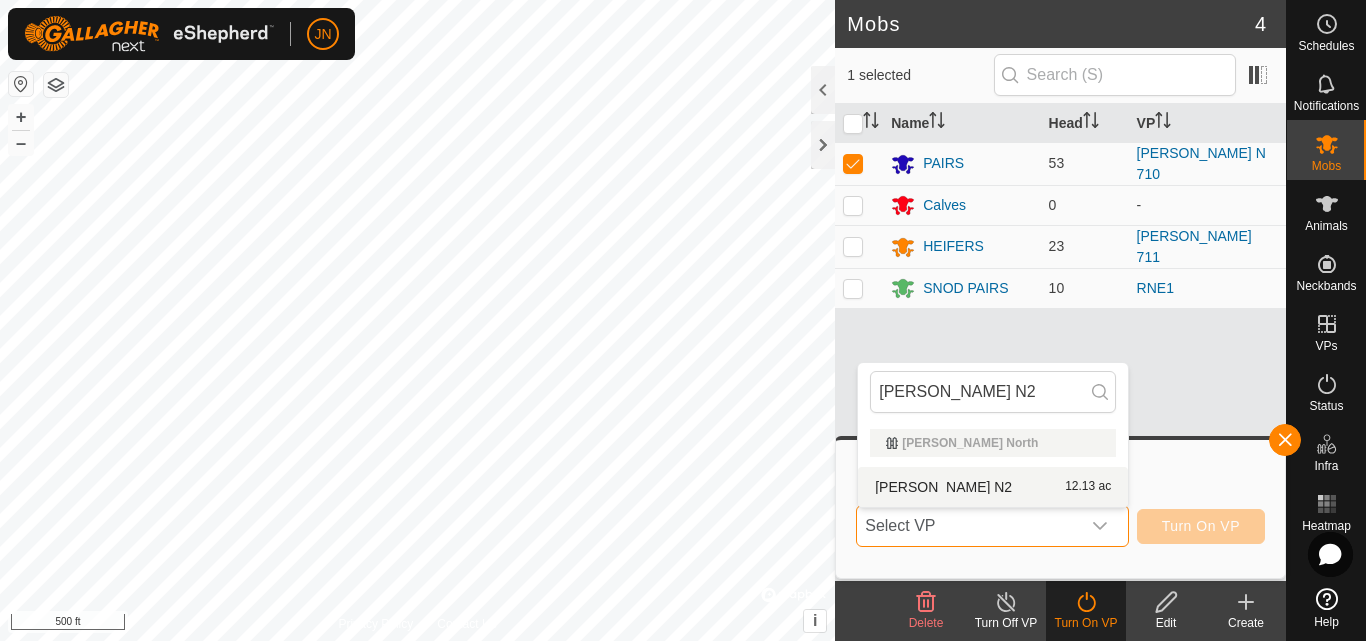 click on "Select VP Smith N2 Smith North Smith N2  12.13 ac" at bounding box center [992, 526] 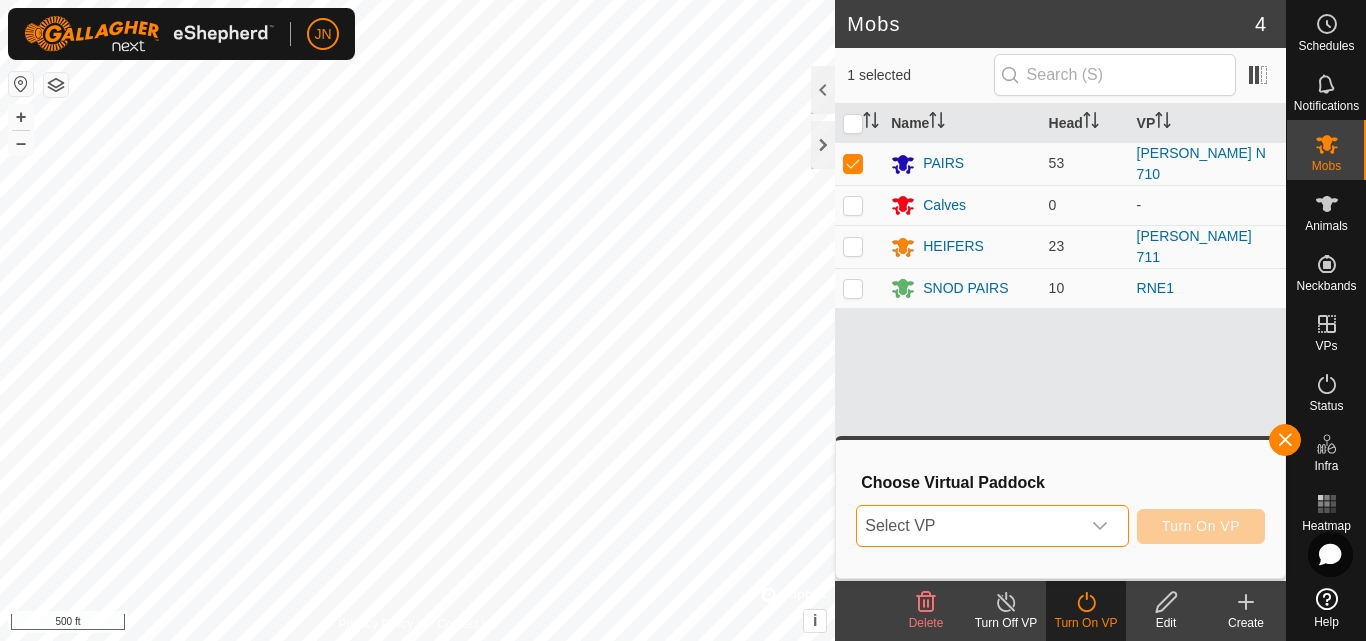 click on "Select VP" at bounding box center (968, 526) 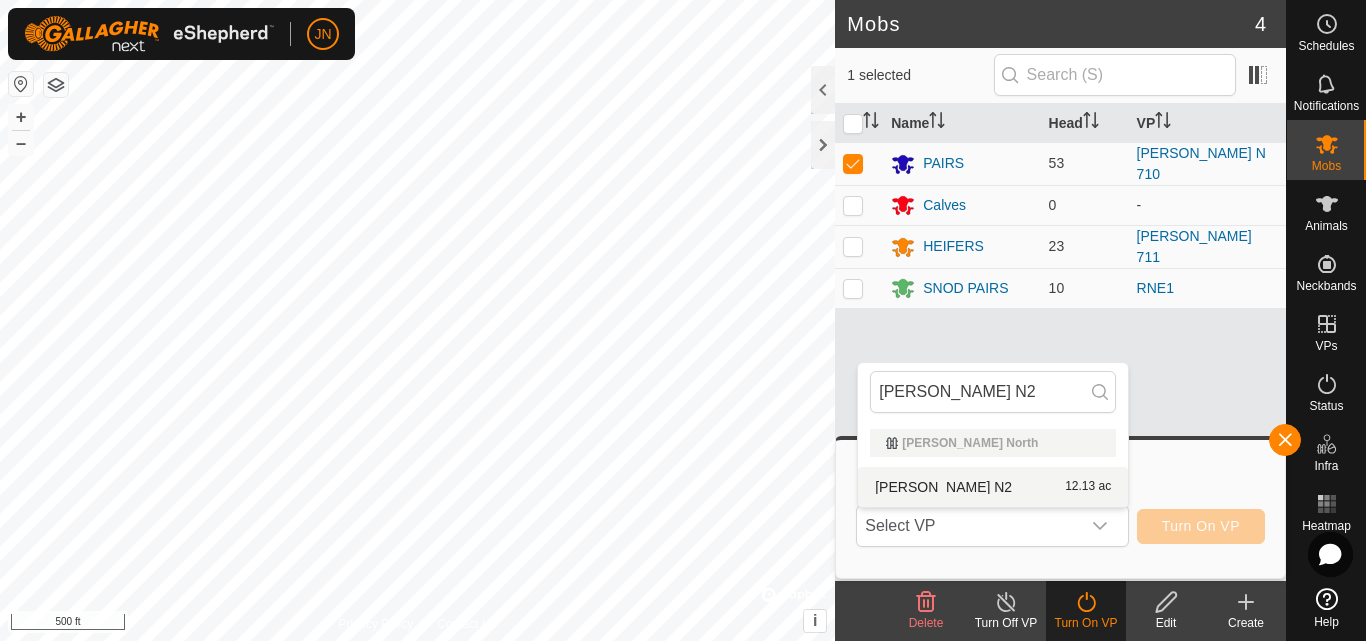 click on "Smith N2  12.13 ac" at bounding box center (993, 487) 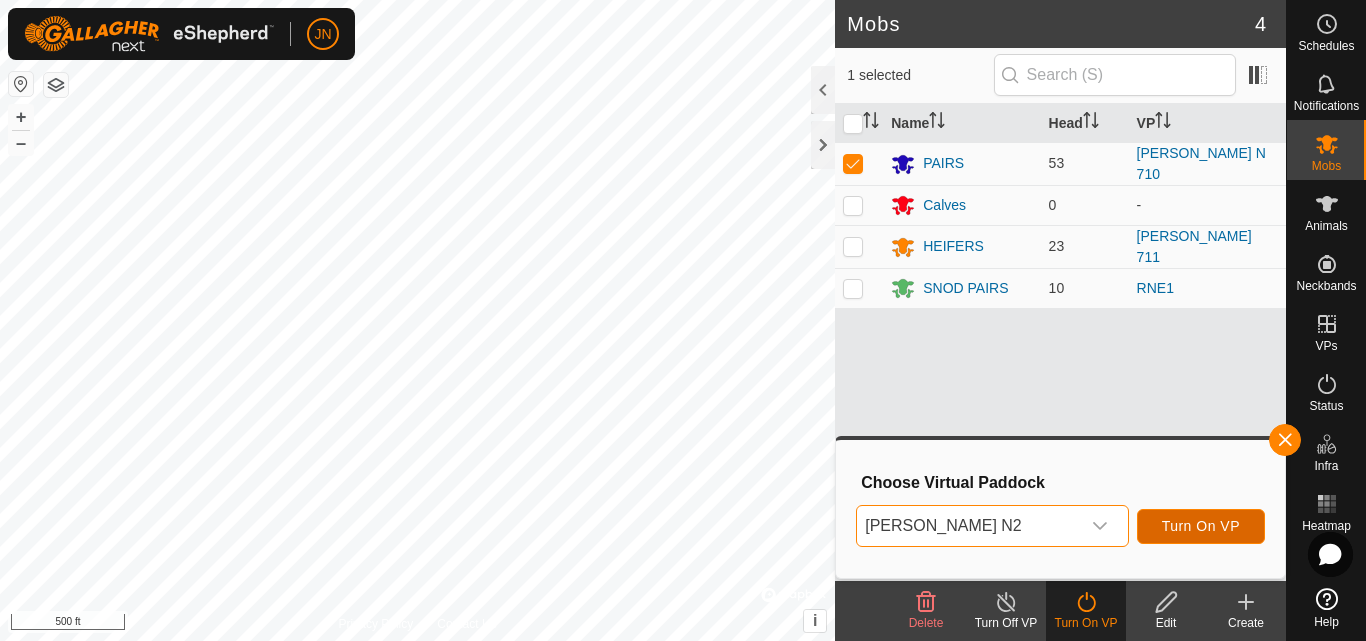 click on "Turn On VP" at bounding box center [1201, 526] 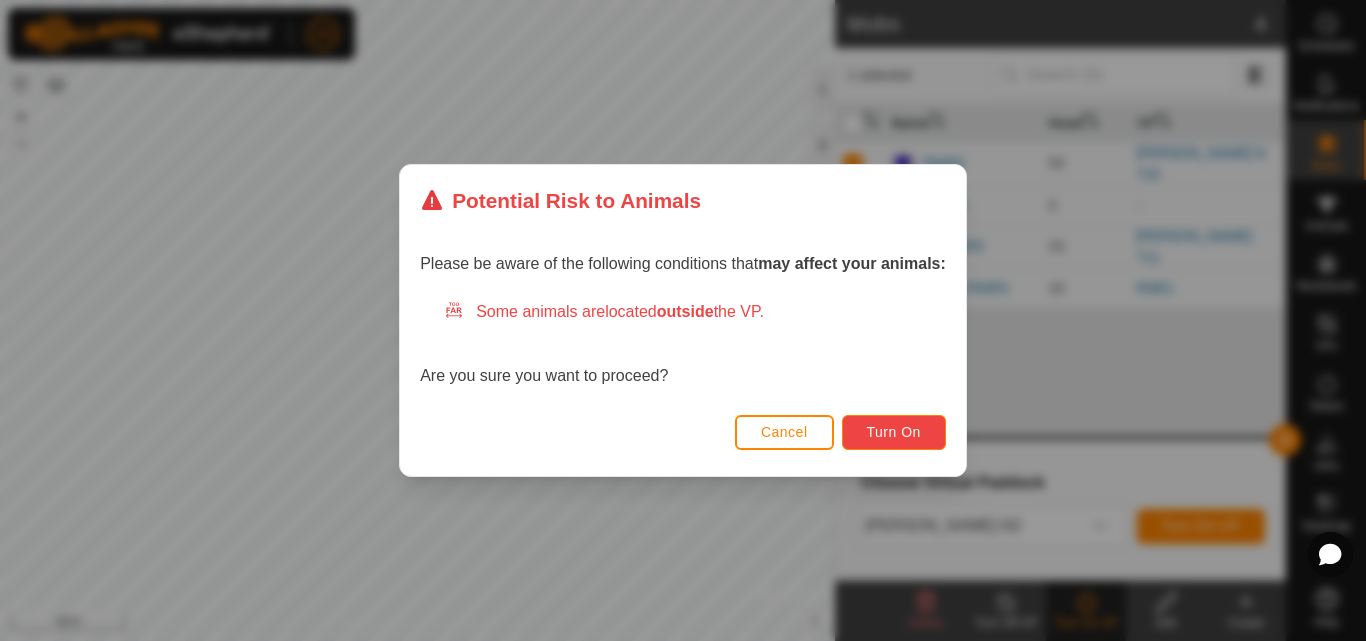 click on "Turn On" at bounding box center [894, 432] 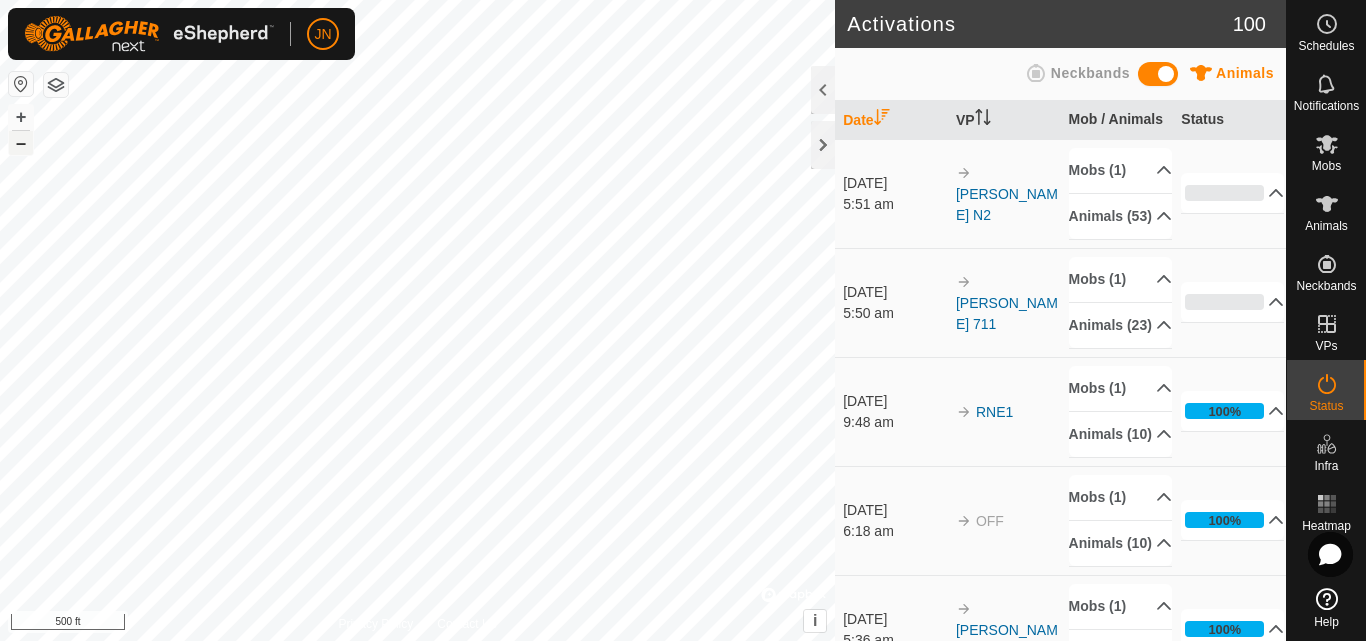 click on "–" at bounding box center (21, 143) 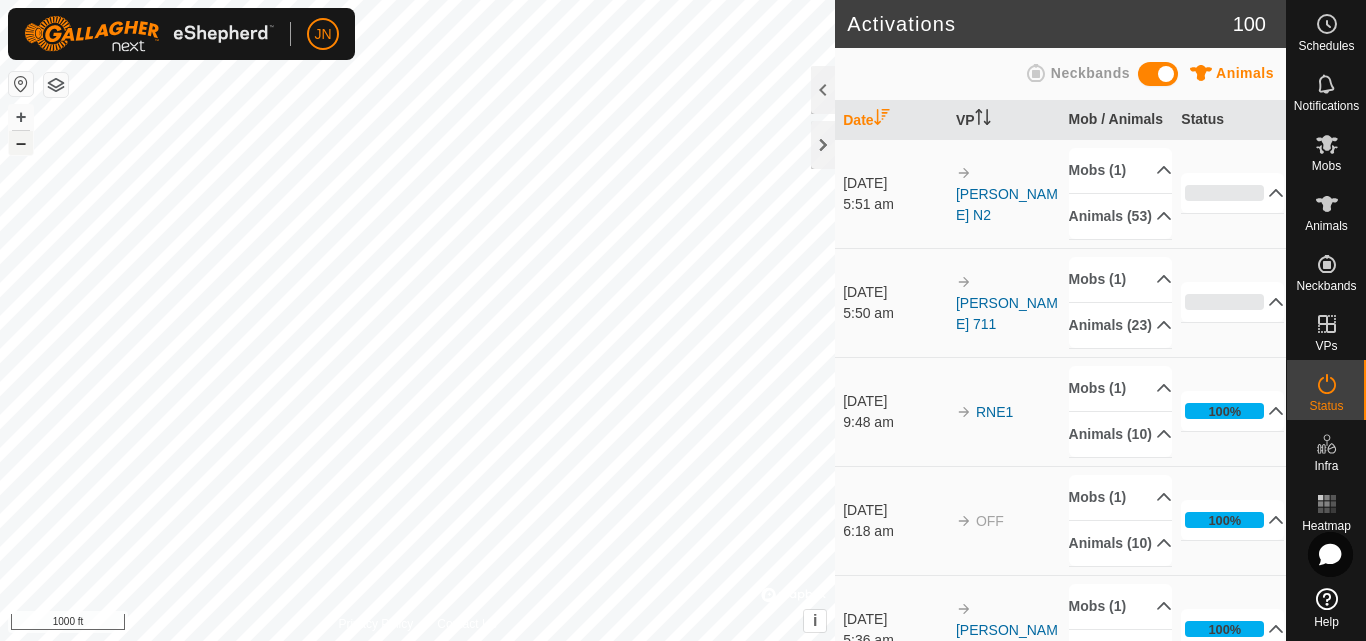 click on "–" at bounding box center (21, 143) 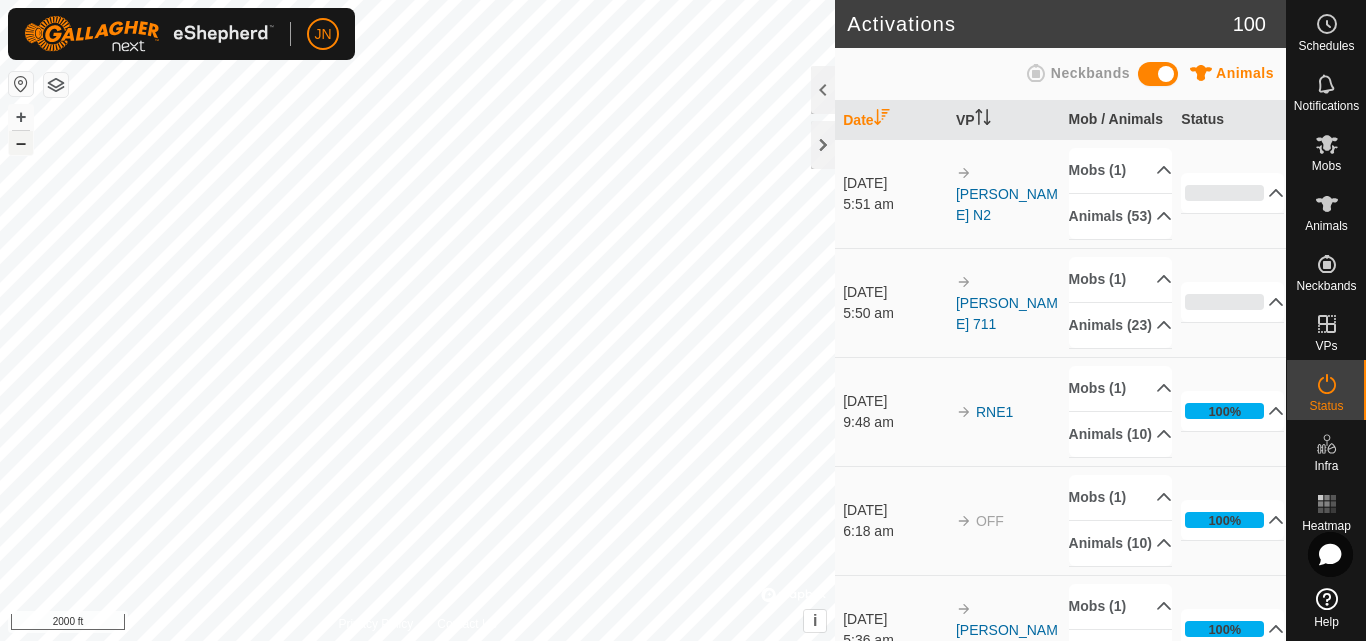 click on "–" at bounding box center [21, 143] 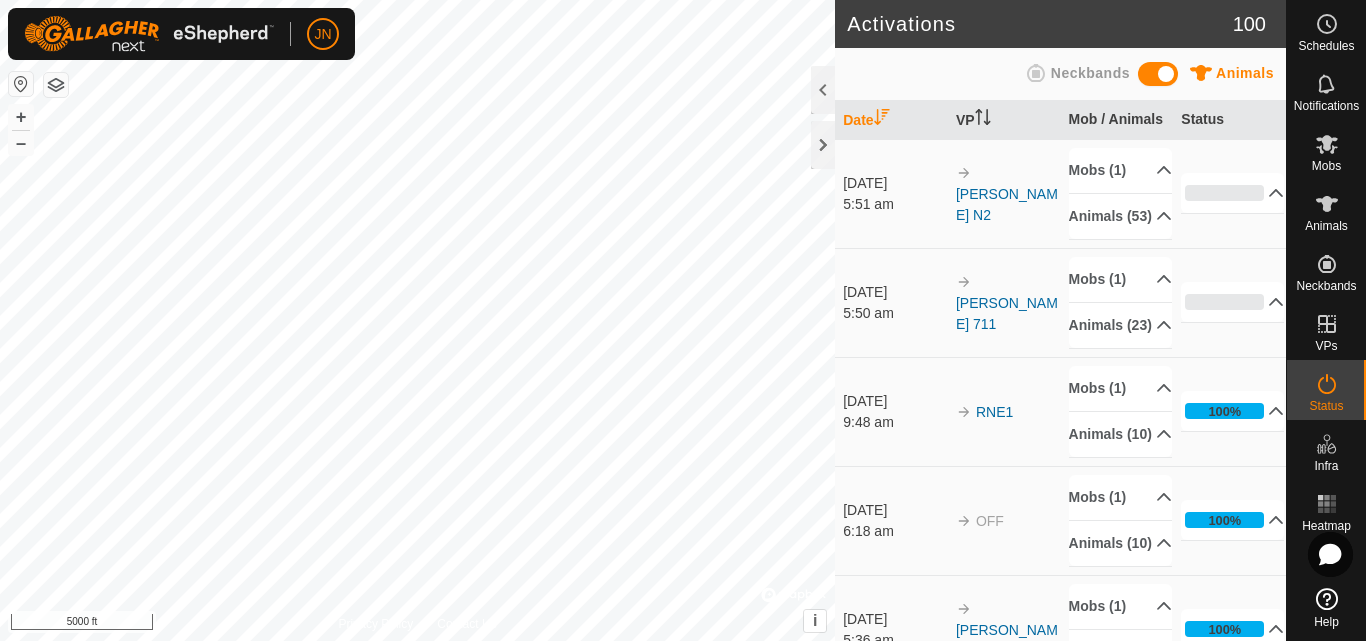 click on "JN Schedules Notifications Mobs Animals Neckbands VPs Status Infra Heatmap Help Activations 100 Animals Neckbands   Date   VP   Mob / Animals   Status  11 July 2025 5:51 am Smith N2 Mobs (1)  PAIRS  Animals (53)  W76   G62   W82   W90   G87   G73   G15   G65   G61   W81   W86   G57   G52   G67   W69   G13   W79   W87   G10   G84   G55   G51   G88   W62   W80   G64   G75   G70   G86   W4   G12   W72   W70   W83   W100   W77   G7   GNT   G85   G5   W63   W73   W99   G83   G66   W91   G76   W64   W12   G50   G19   G71   W98  0% In Progress Pending  53  Sent   0  Completed Confirmed   0  Overridden  0  Cancelled   0  11 July 2025 5:50 am Smith 711 Mobs (1)  HEIFERS  Animals (23)  W97   G92   G89   G96   G100   G98   W92   W93   G97   G78   W95   G94   G79   GRAYSTR   G90   G91   G82   RWFSTR   G99   G80   G95   W96   G93  0% In Progress Pending  23  Sent   0  Completed Confirmed   0  Overridden  0  Cancelled   0  10 July 2025 9:48 am RNE1 Mobs (1)  SNOD PAIRS  Animals (10)  W15   G56   G54   W58   G20" at bounding box center (683, 320) 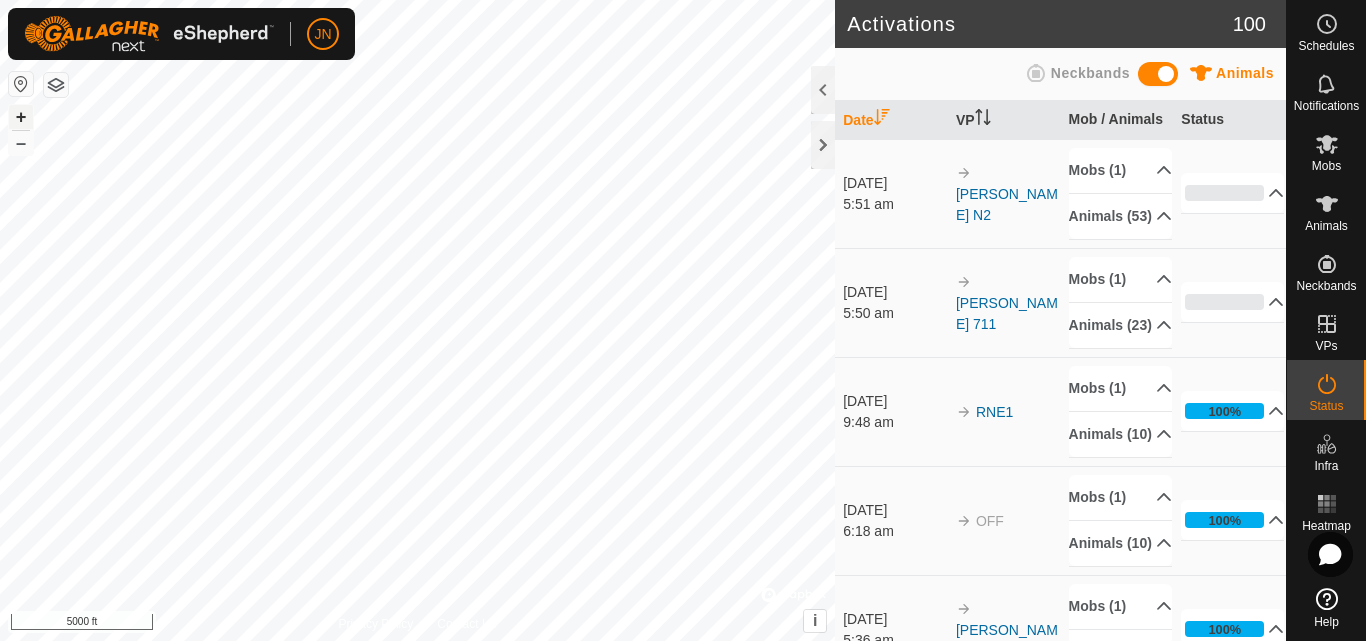 click on "+" at bounding box center [21, 117] 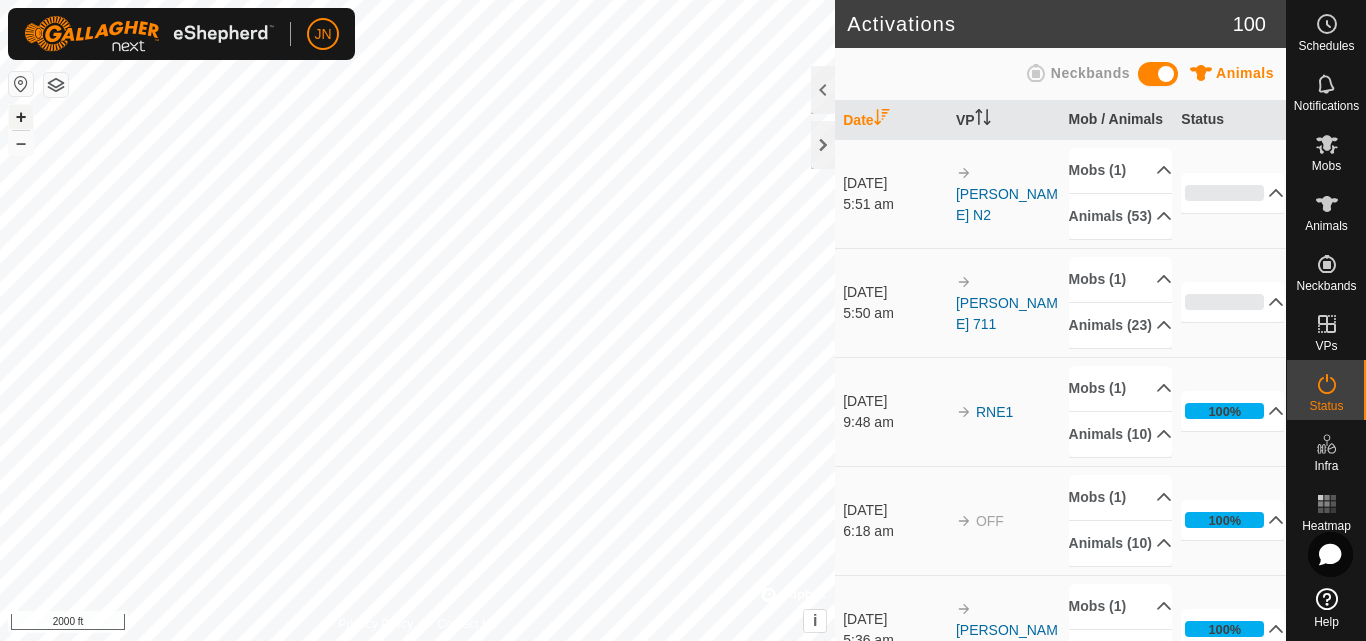 click on "+" at bounding box center [21, 117] 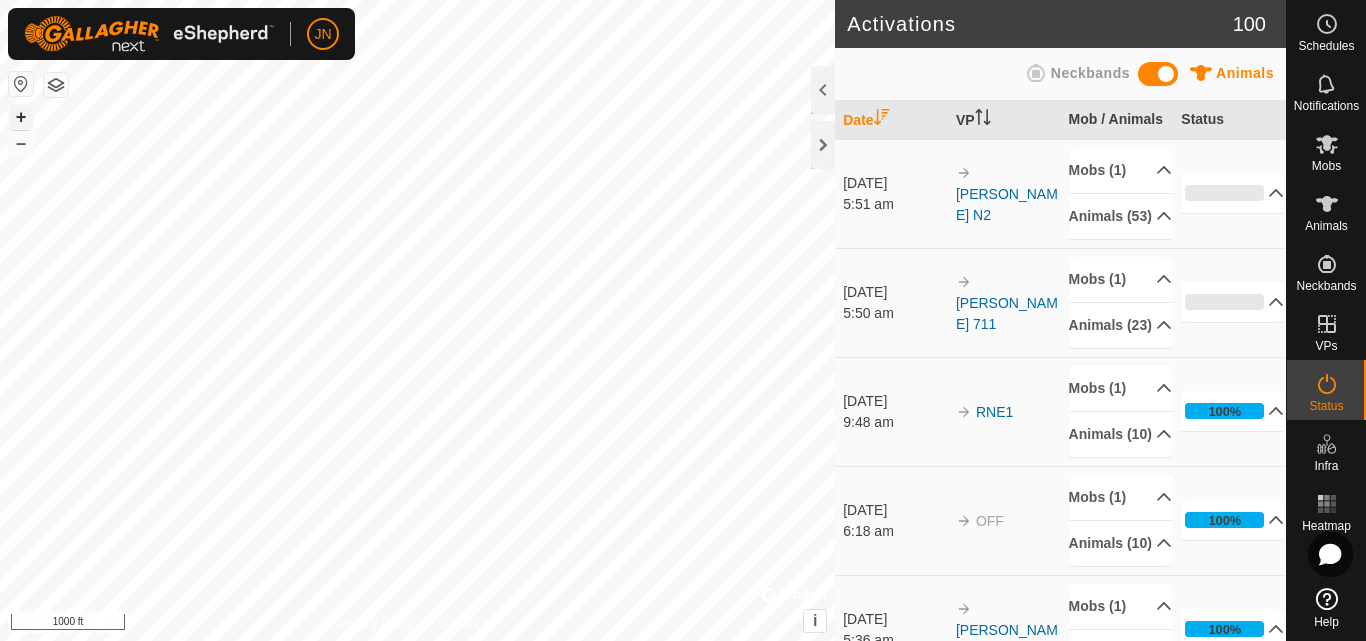 click on "+" at bounding box center (21, 117) 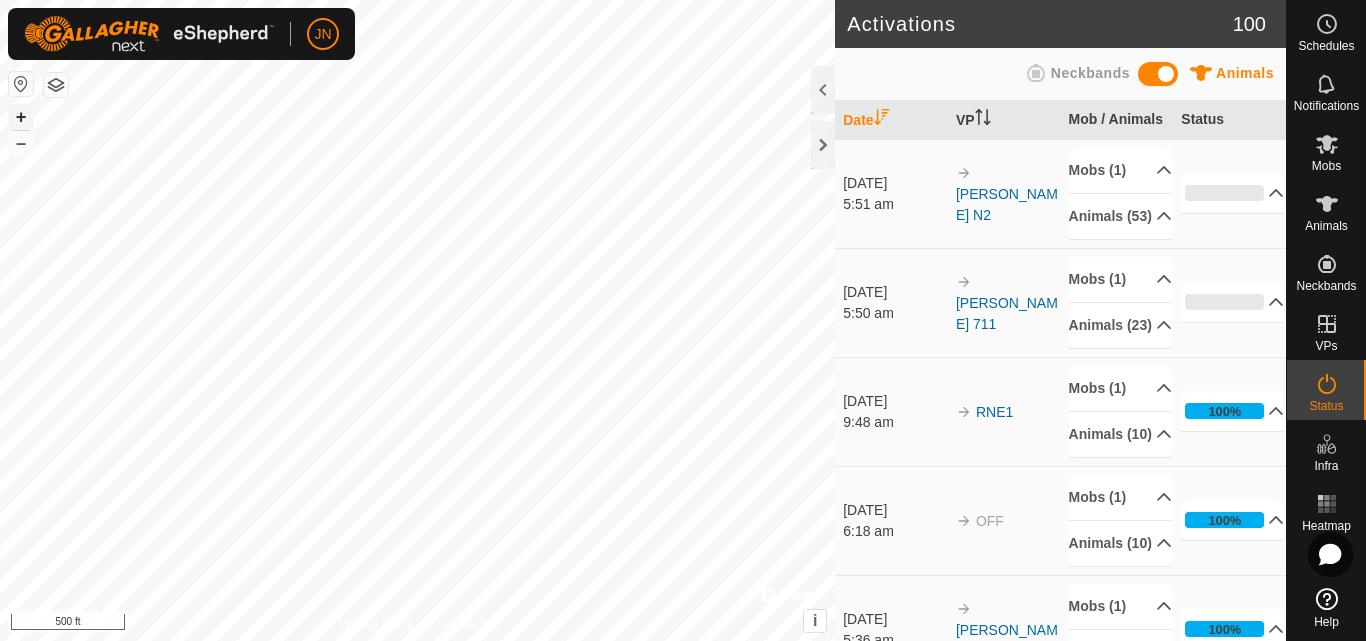 click on "+" at bounding box center (21, 117) 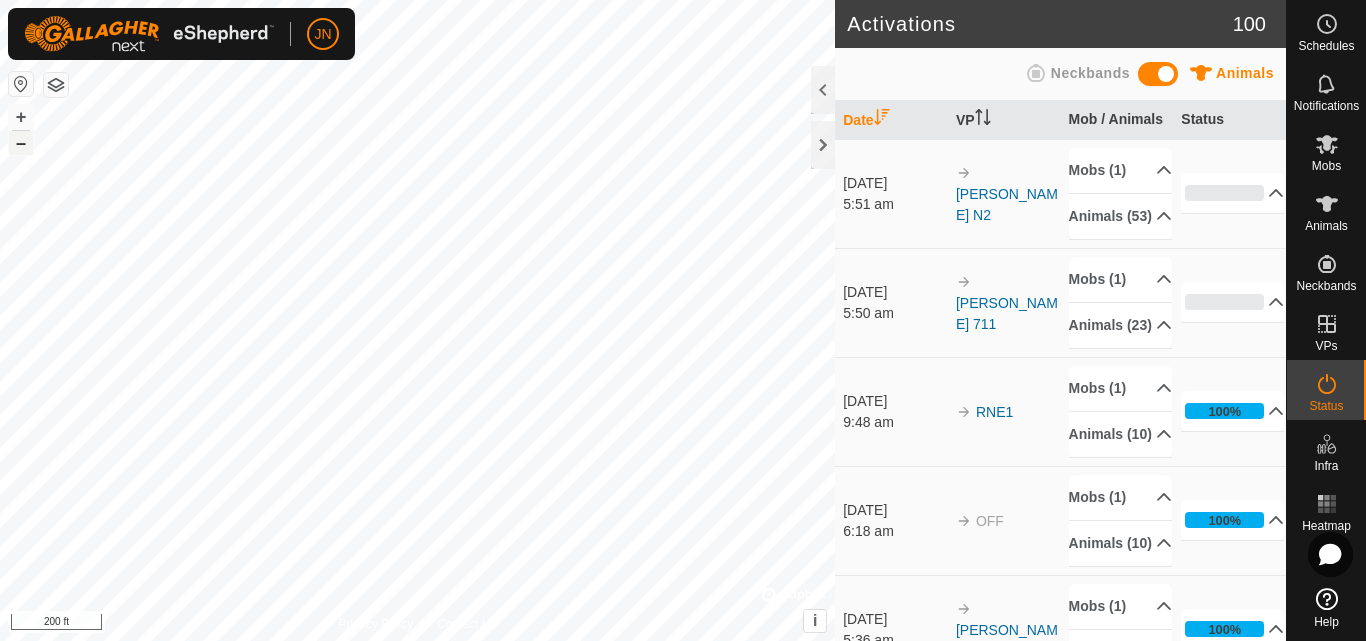 click on "–" at bounding box center [21, 143] 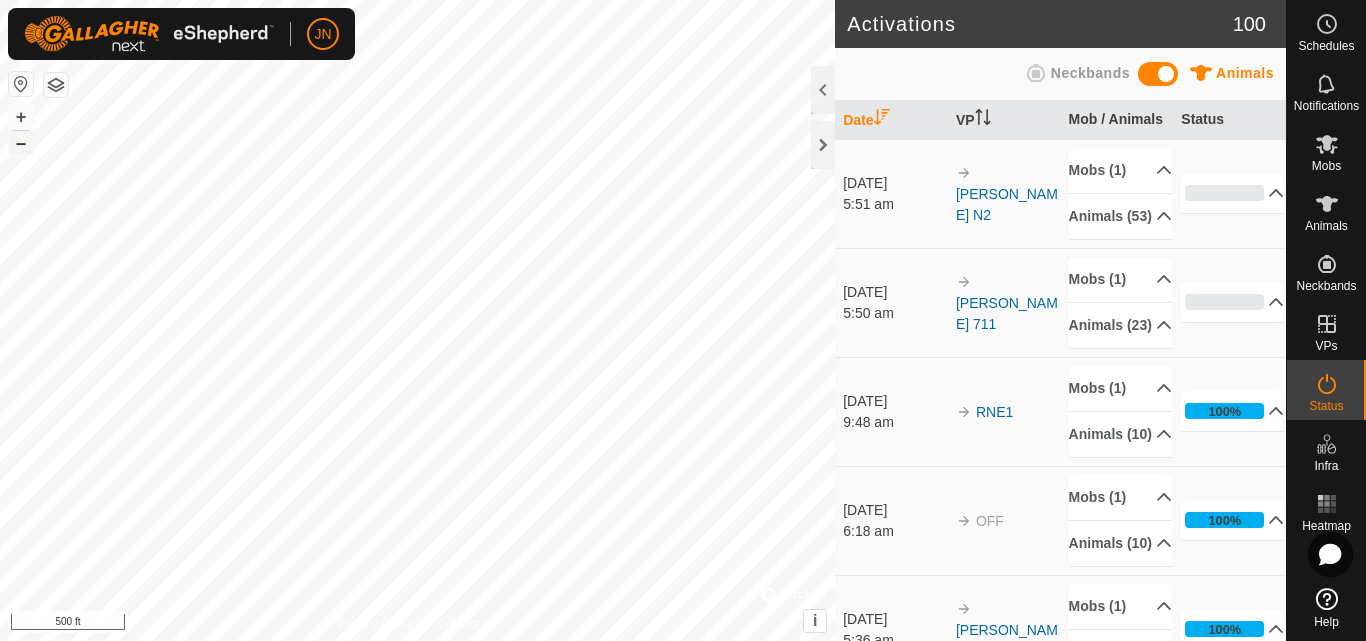click on "–" at bounding box center (21, 143) 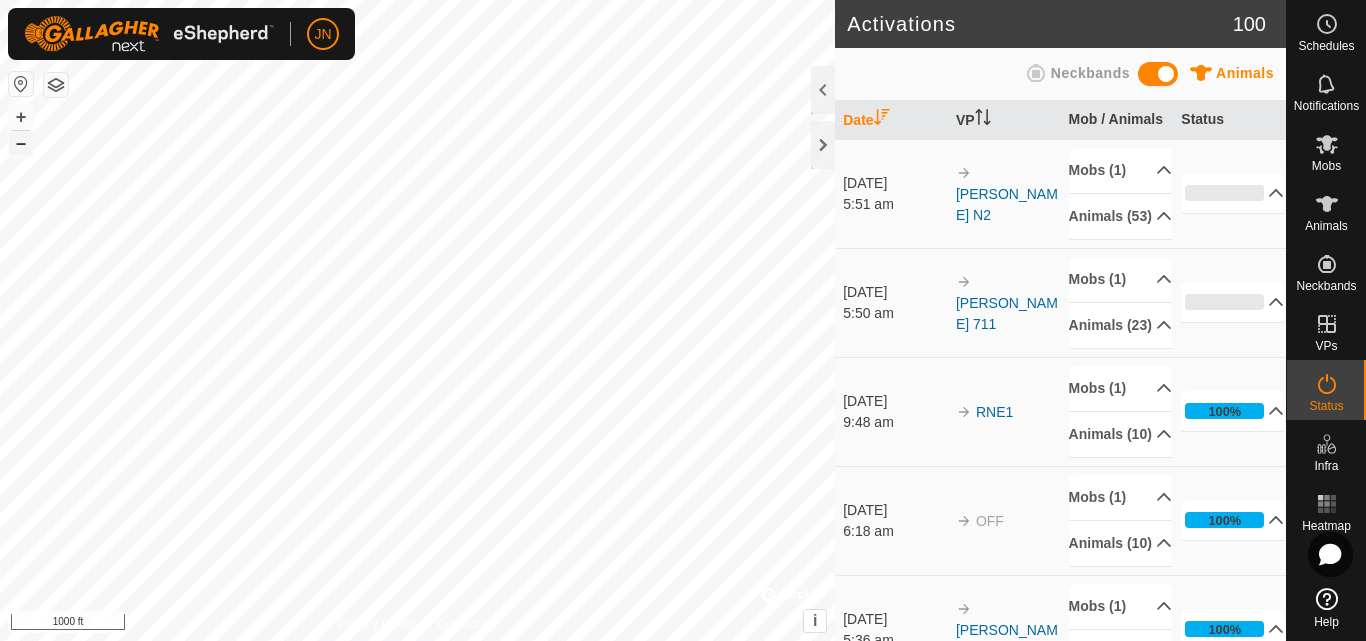 click on "–" at bounding box center (21, 143) 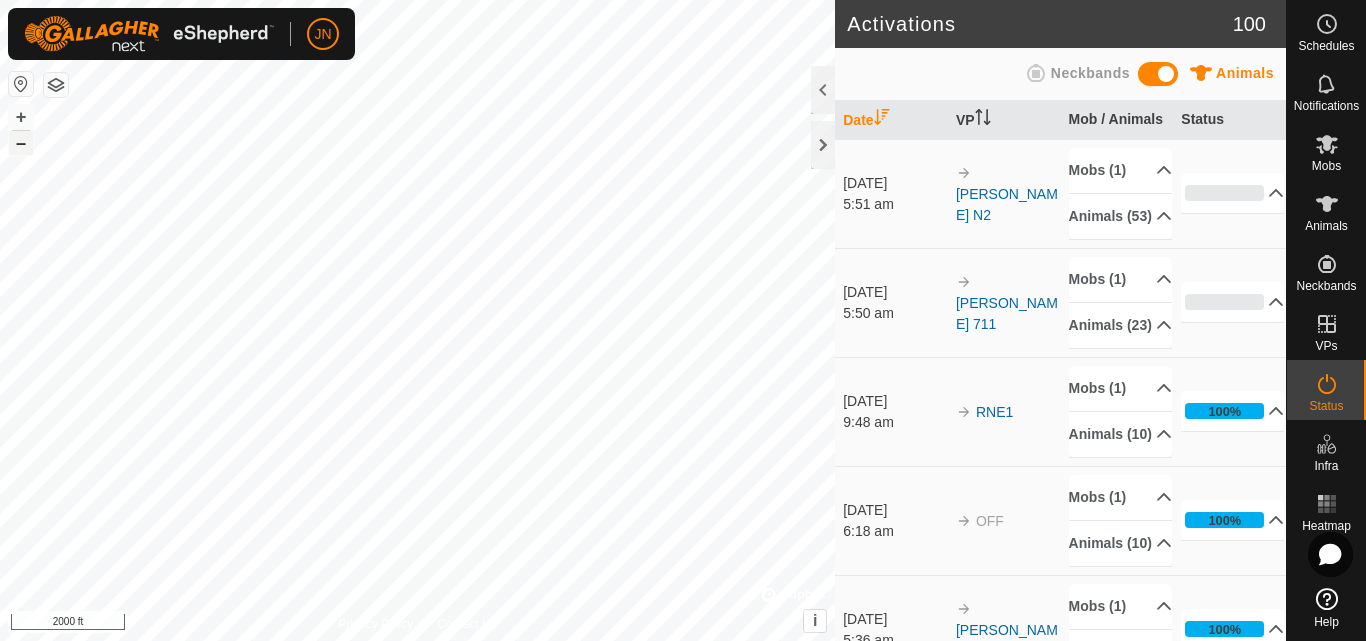 click on "–" at bounding box center (21, 143) 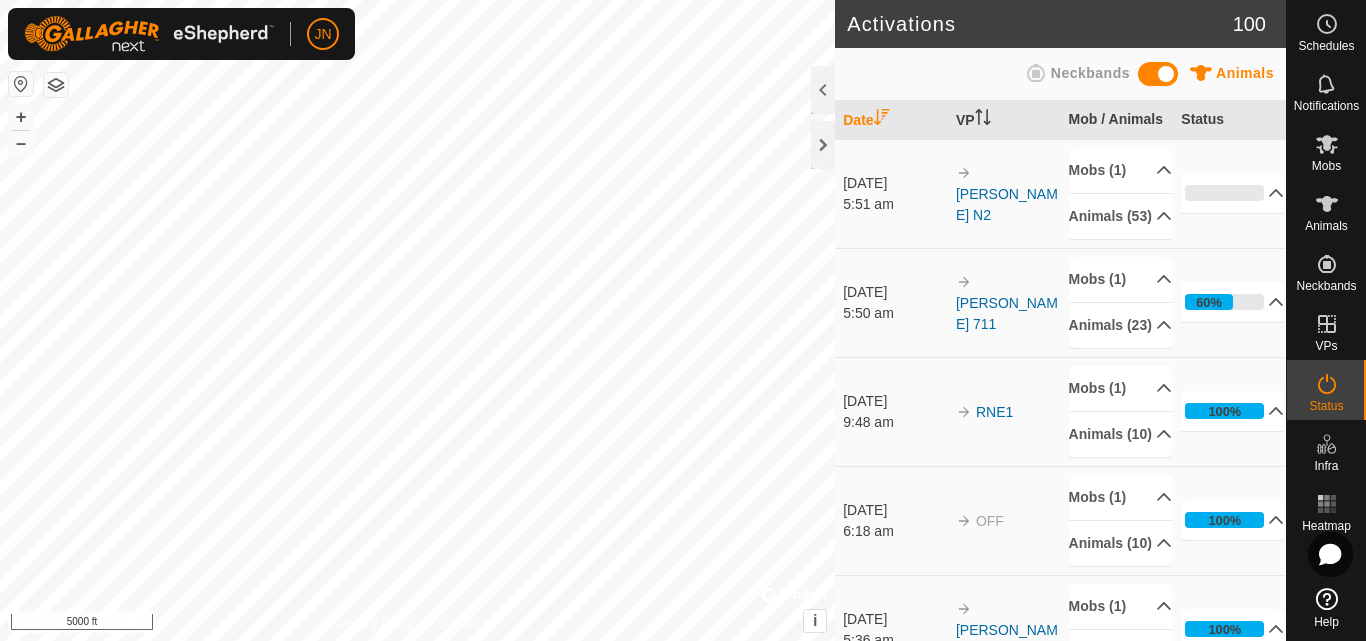 scroll, scrollTop: 0, scrollLeft: 0, axis: both 